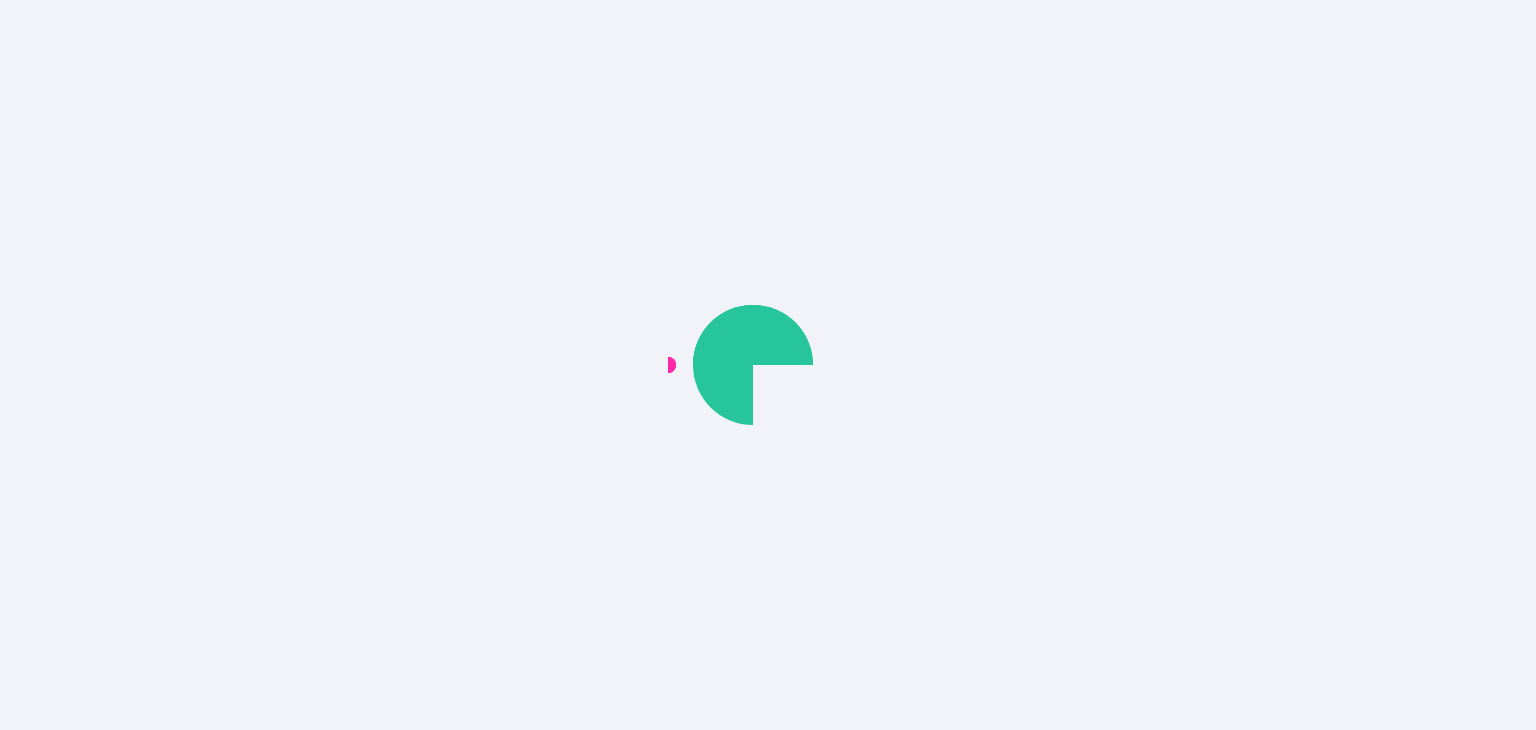 scroll, scrollTop: 0, scrollLeft: 0, axis: both 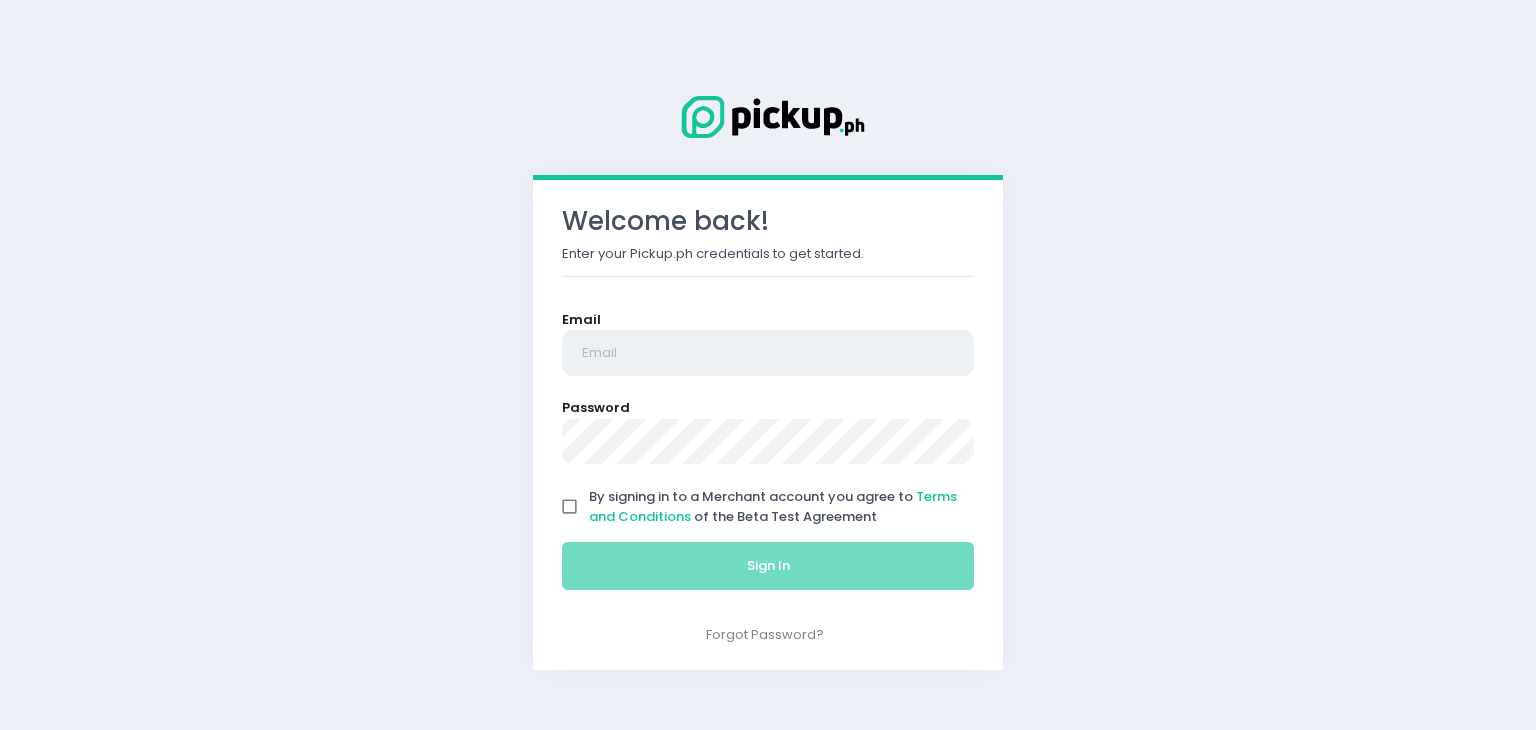 click at bounding box center (768, 353) 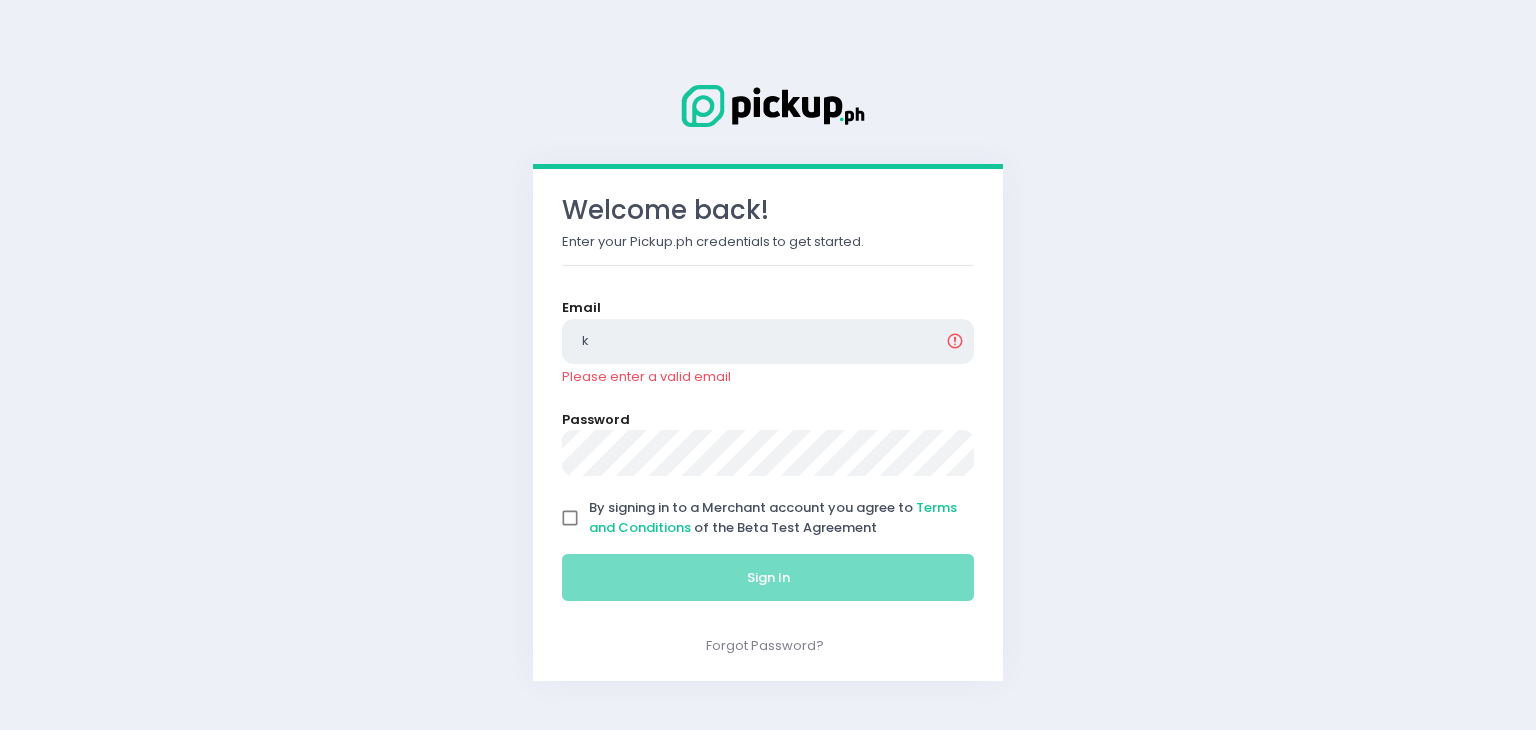 type on "koja.matcha@gmail.com" 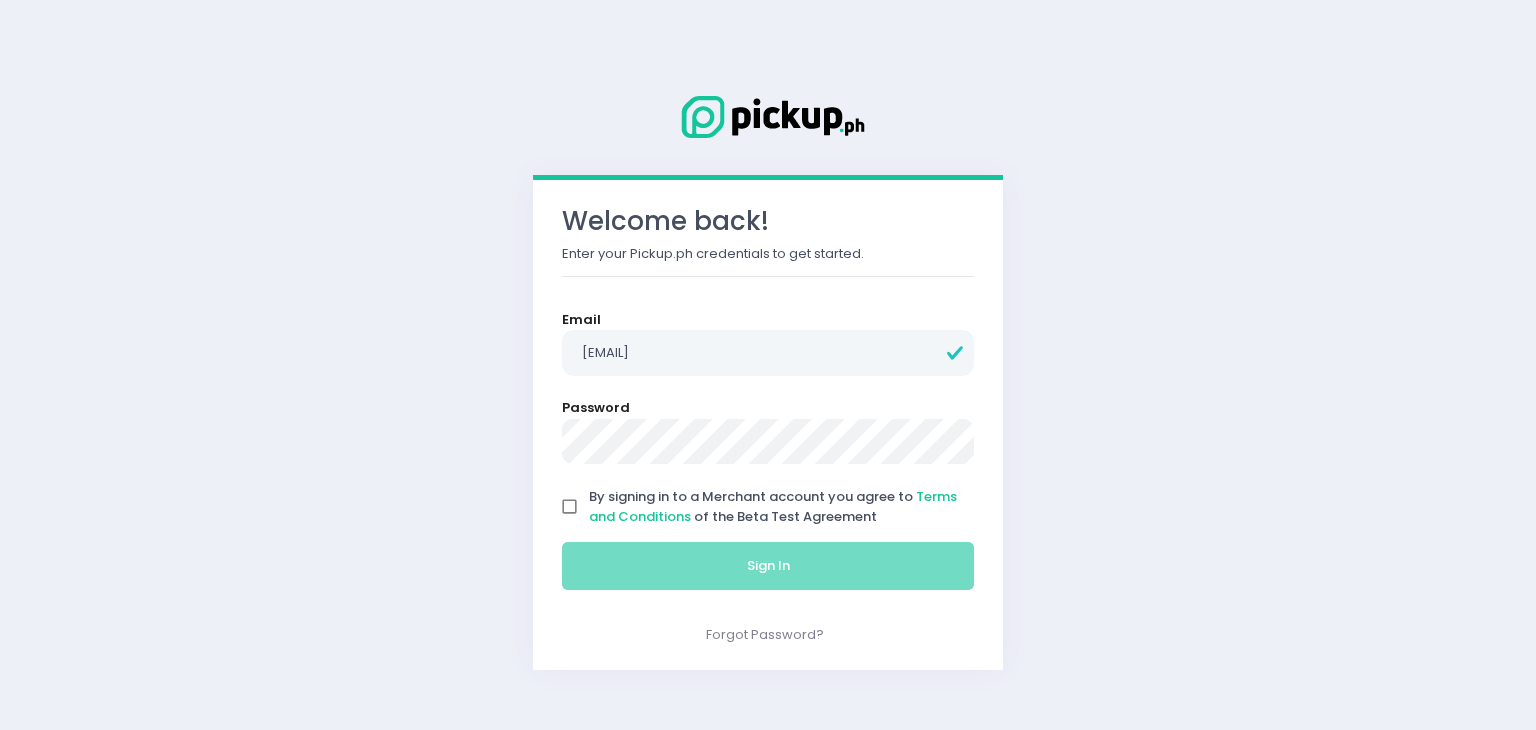 click on "By signing in to a Merchant account you agree to   Terms and Conditions   of the Beta Test Agreement" at bounding box center [570, 507] 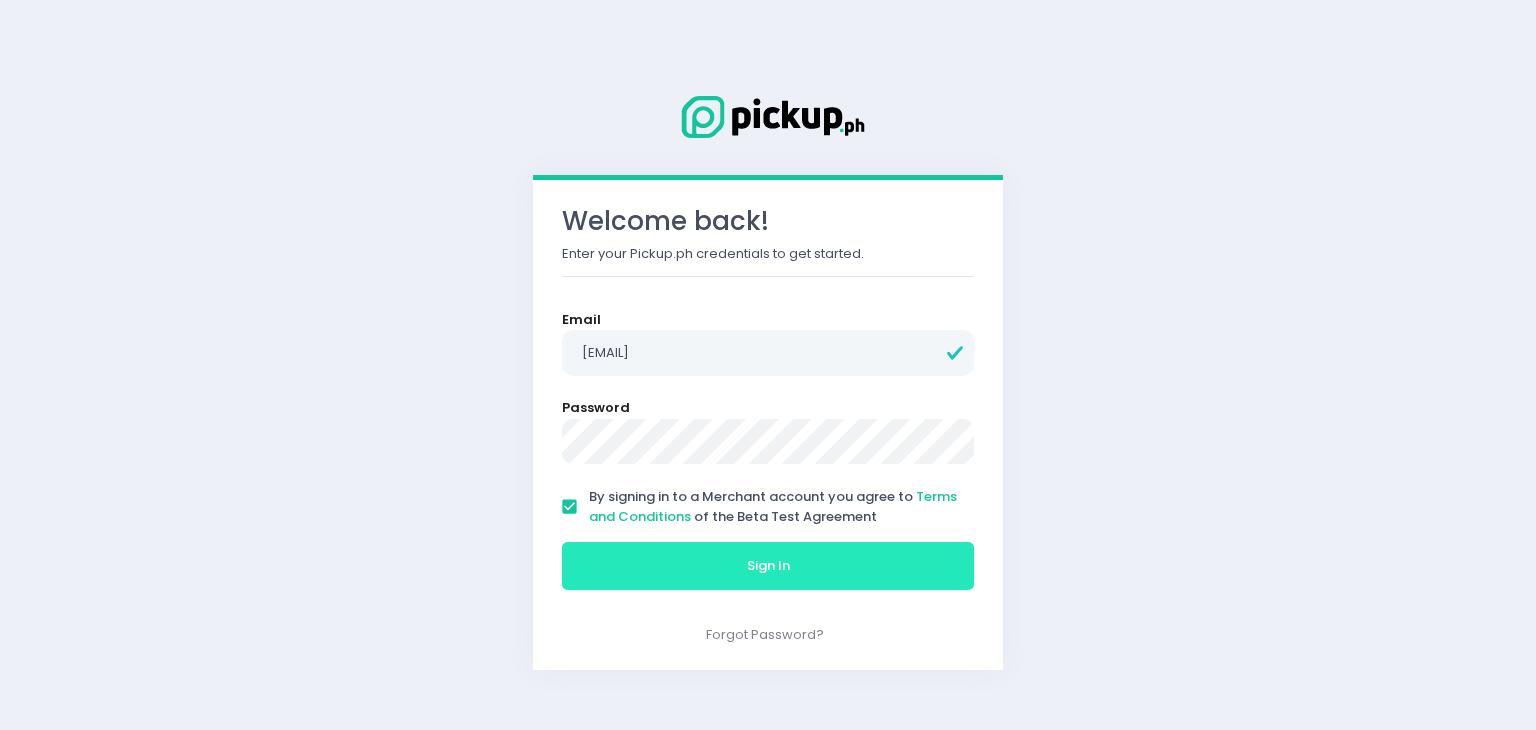 click on "Sign In" at bounding box center (768, 566) 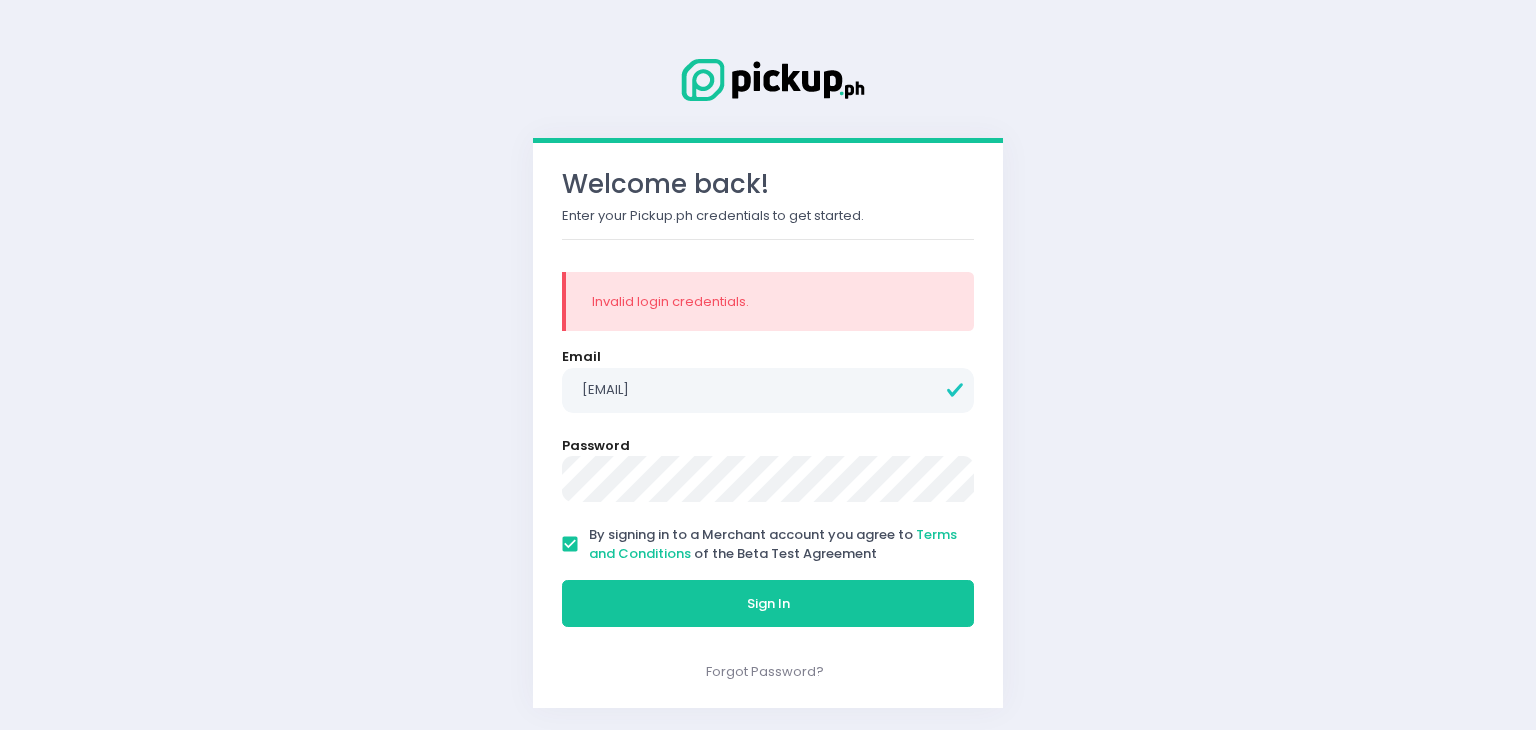 click on "Sign In" at bounding box center [768, 604] 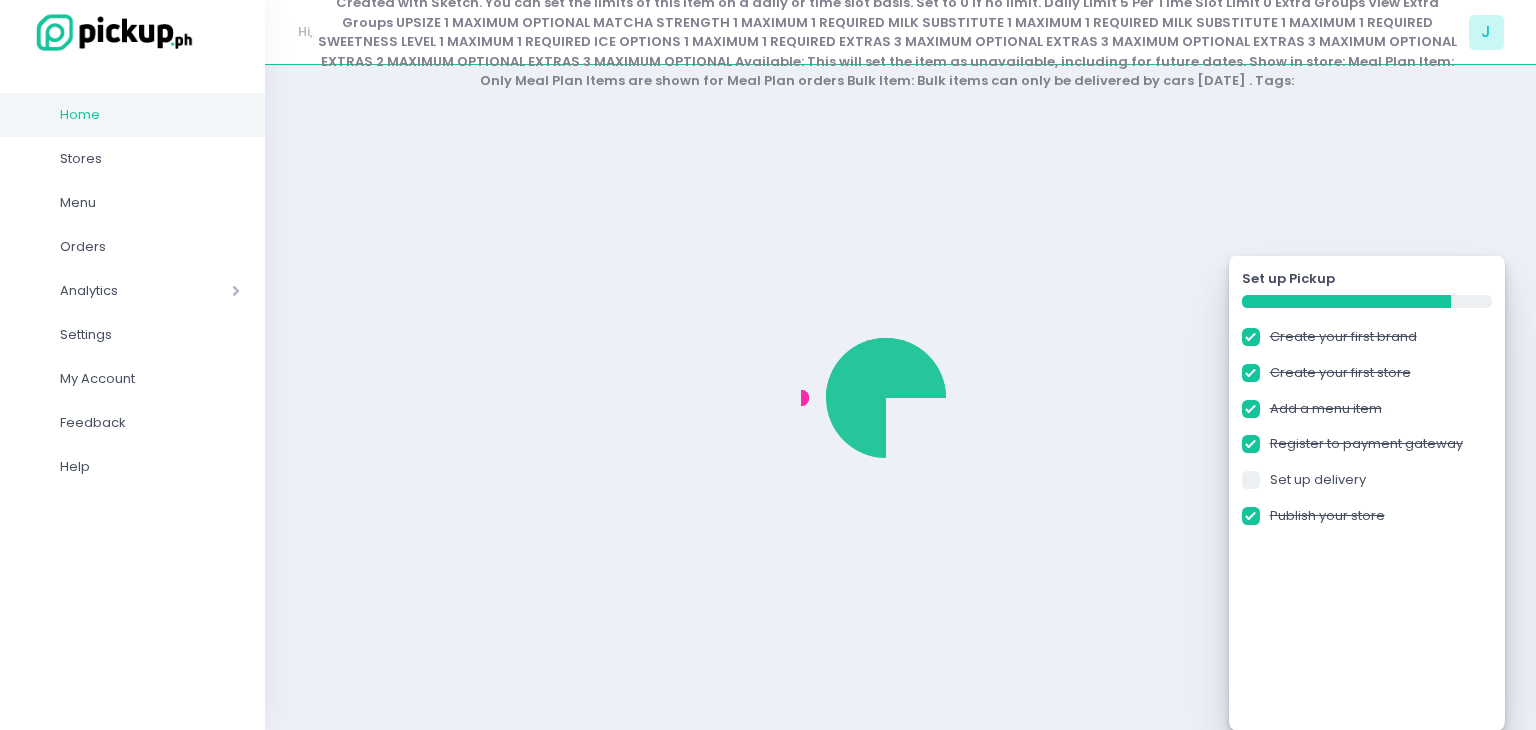 checkbox on "true" 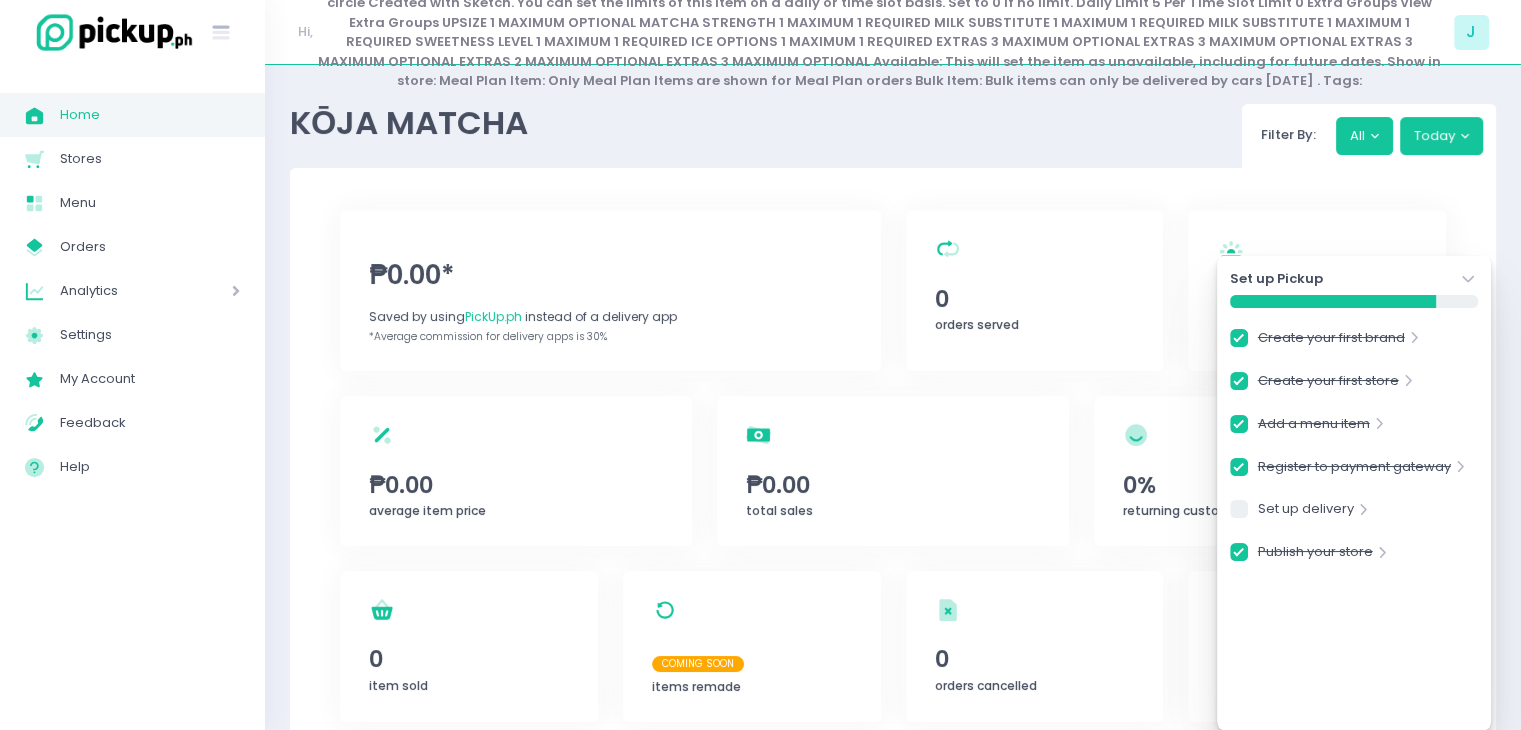 click on "Stockholm-icons / Navigation / Angle-down Created with Sketch." 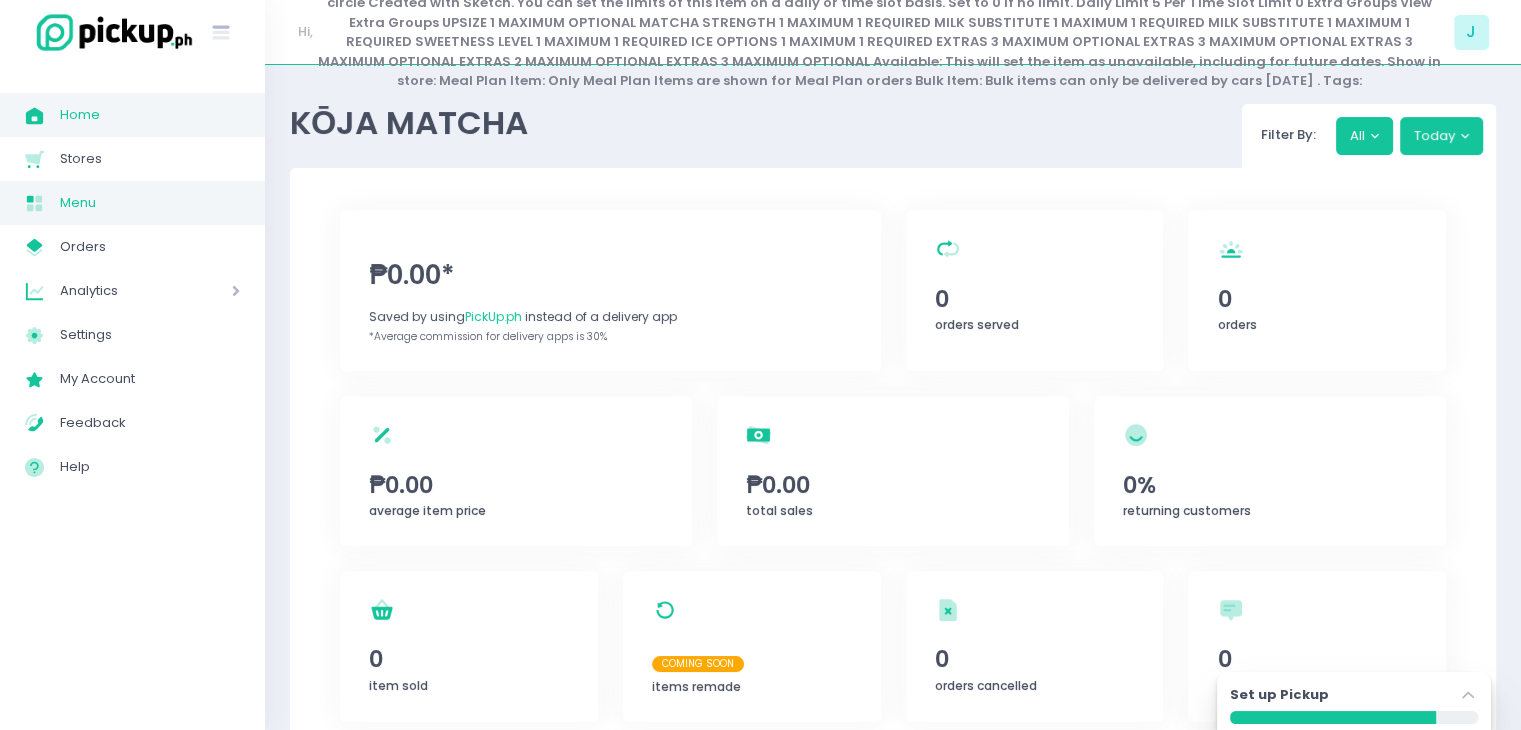 click on "Menu" at bounding box center [150, 203] 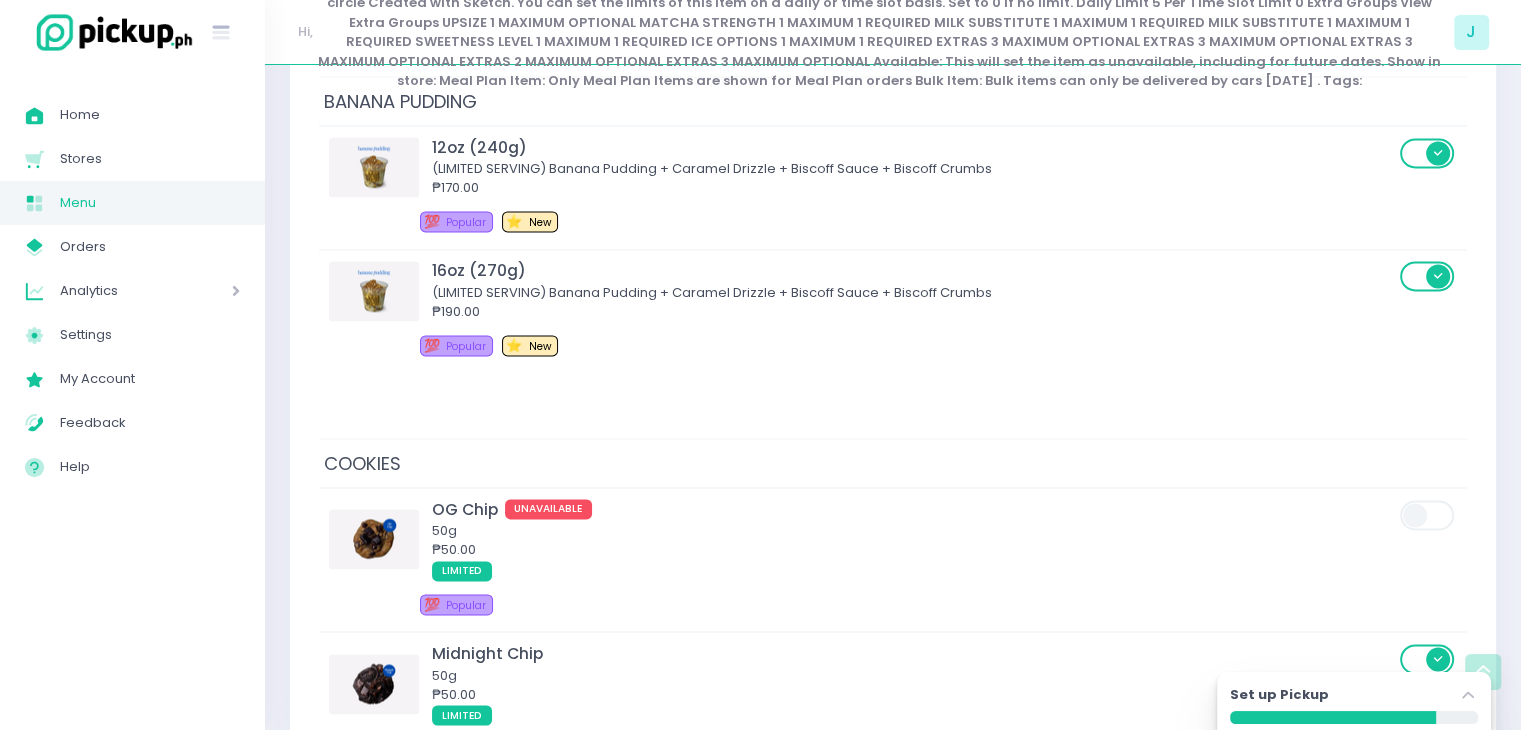 scroll, scrollTop: 3300, scrollLeft: 0, axis: vertical 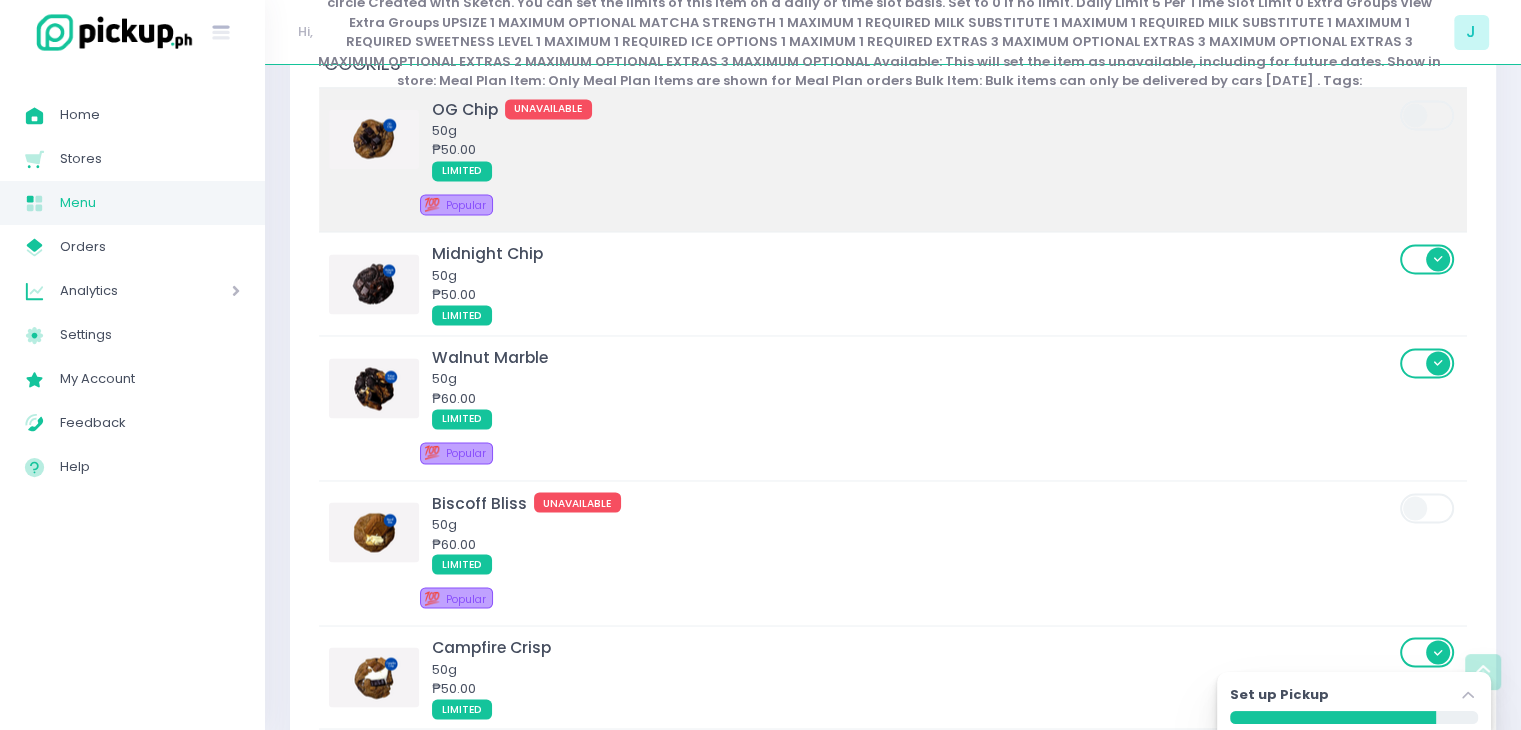 click on "LIMITED" at bounding box center (913, 170) 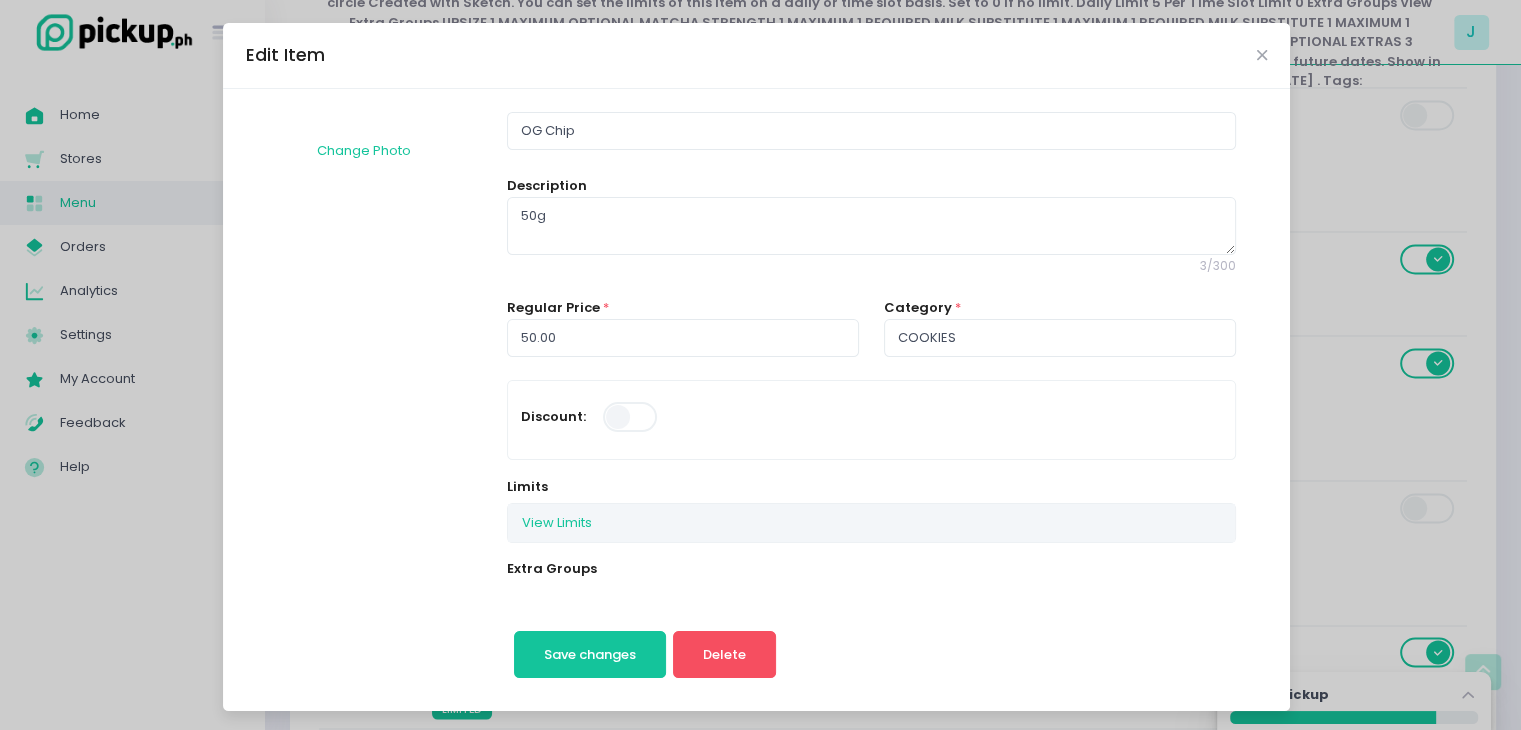 scroll, scrollTop: 100, scrollLeft: 0, axis: vertical 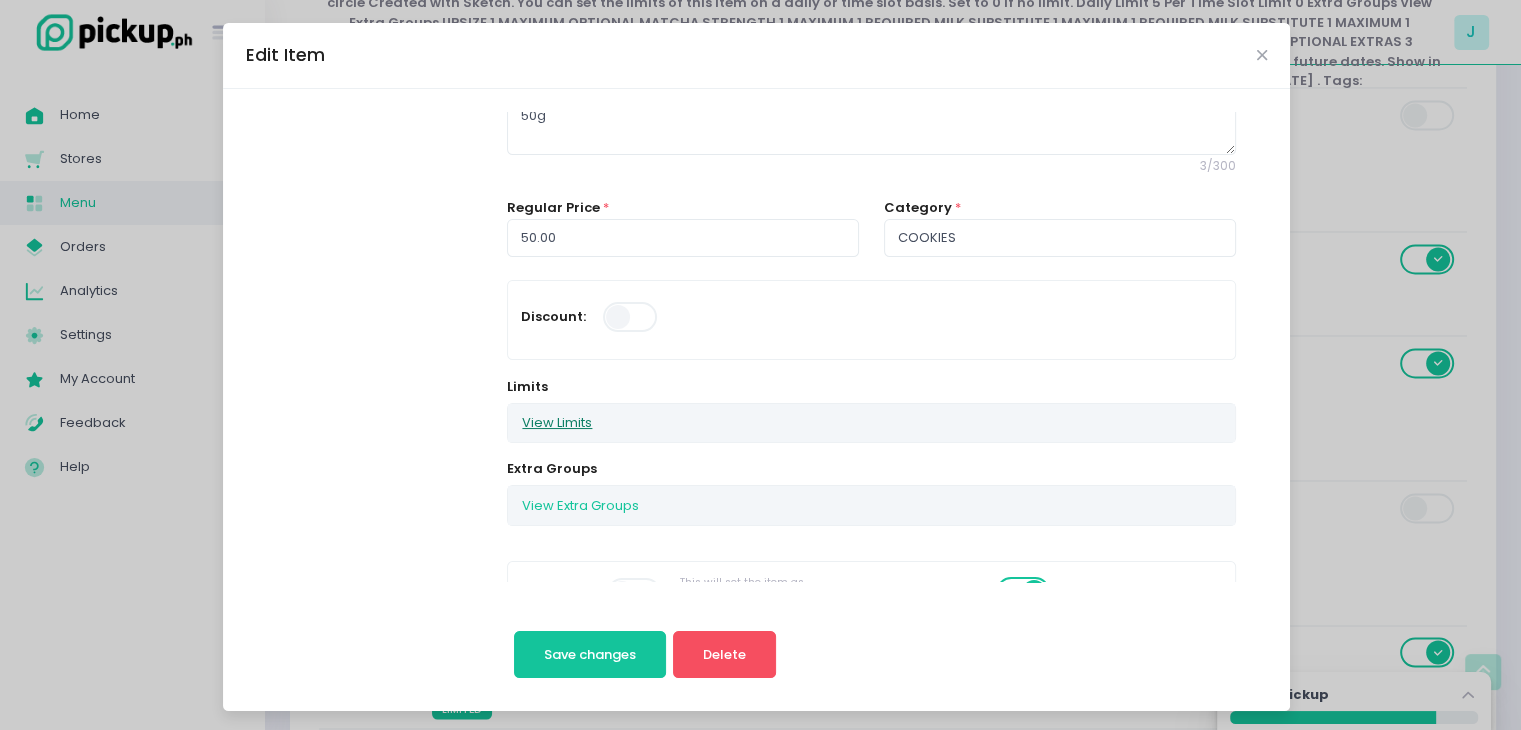 click on "View Limits" at bounding box center [557, 423] 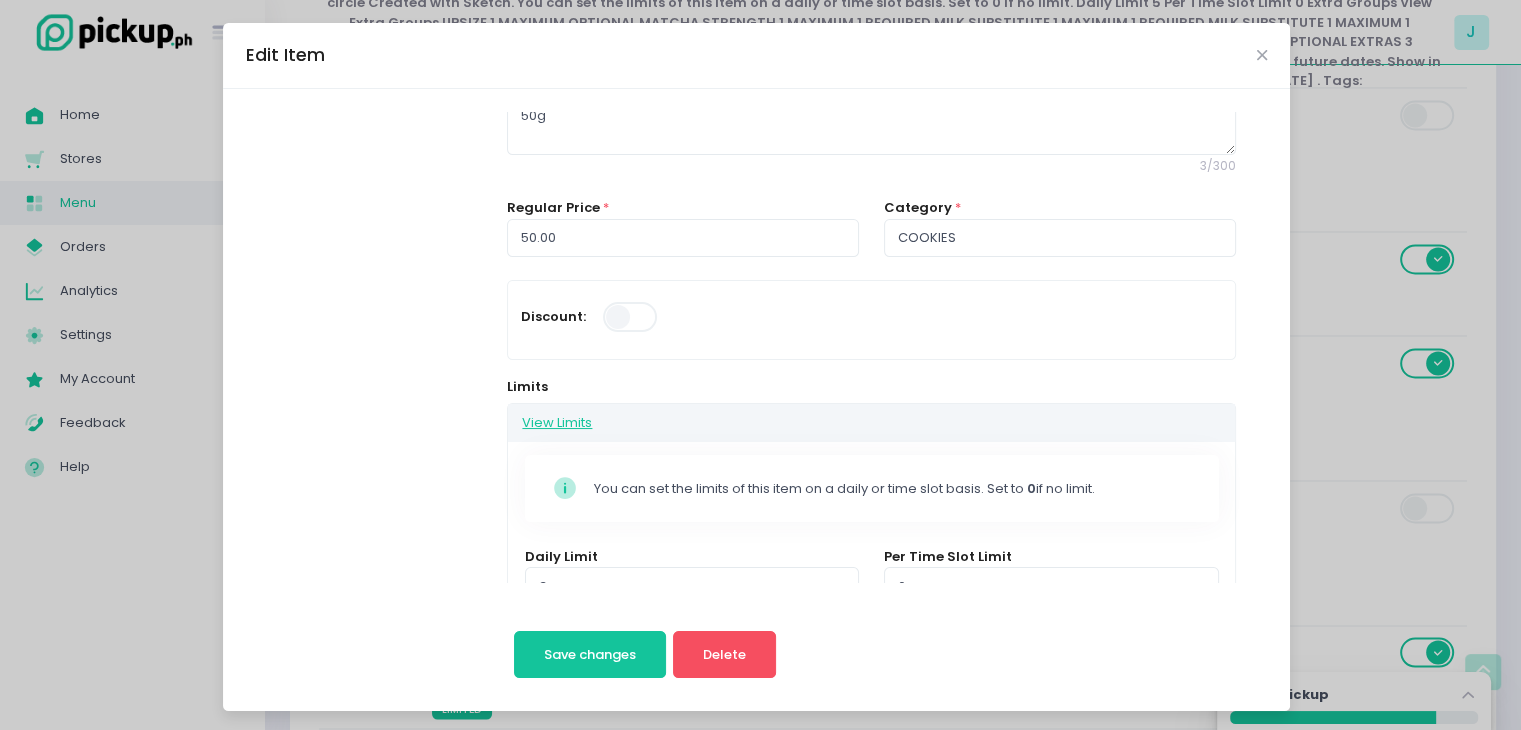scroll, scrollTop: 300, scrollLeft: 0, axis: vertical 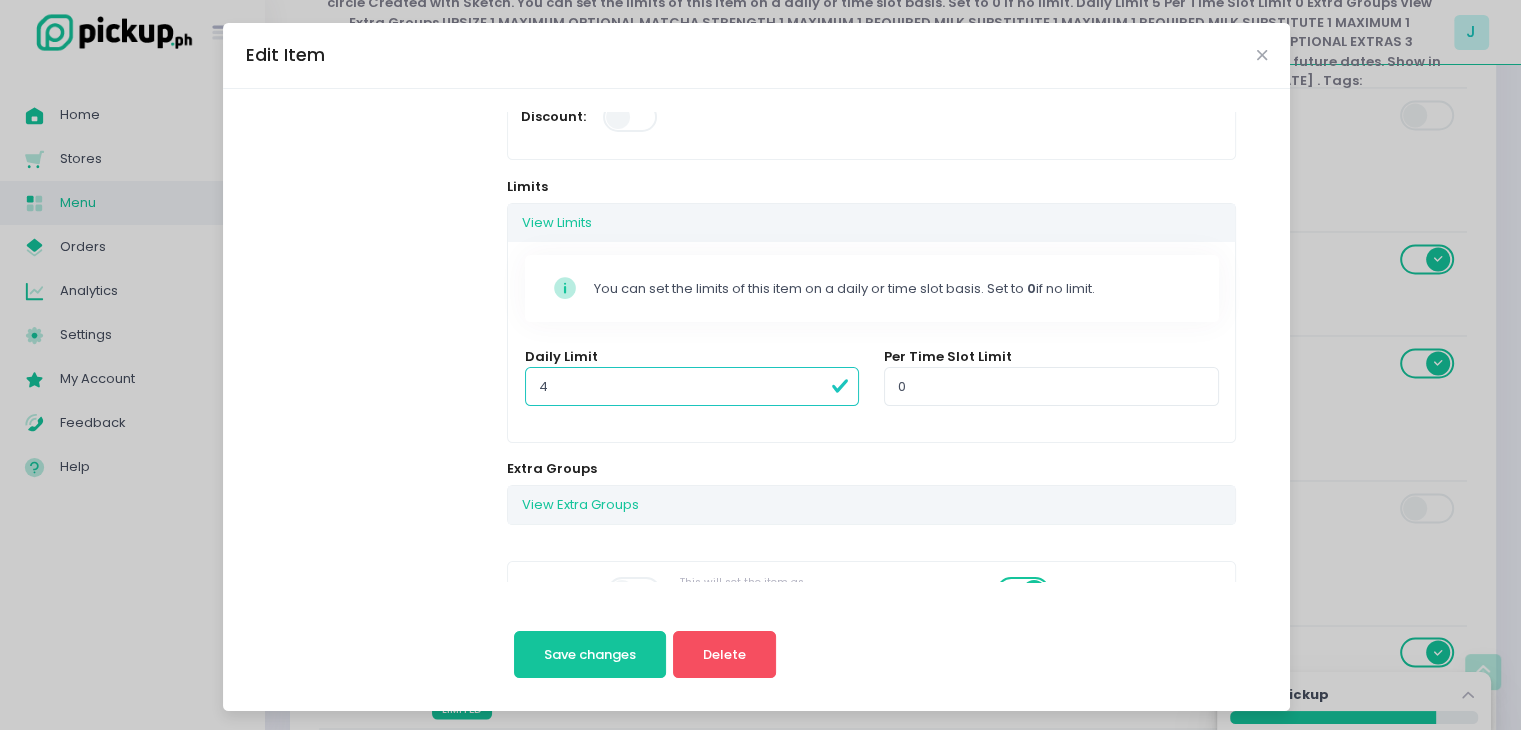 click on "4" at bounding box center [692, 386] 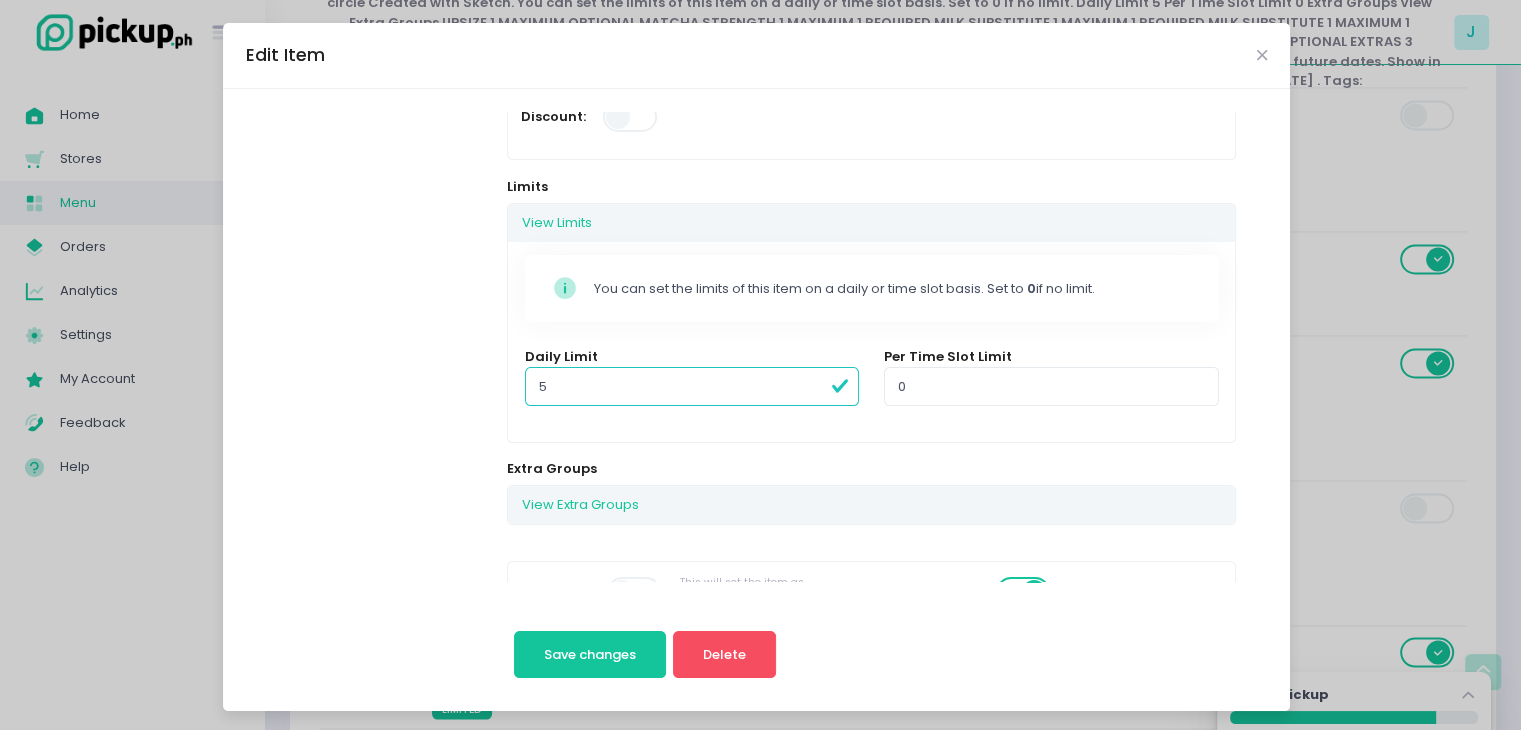 type on "5" 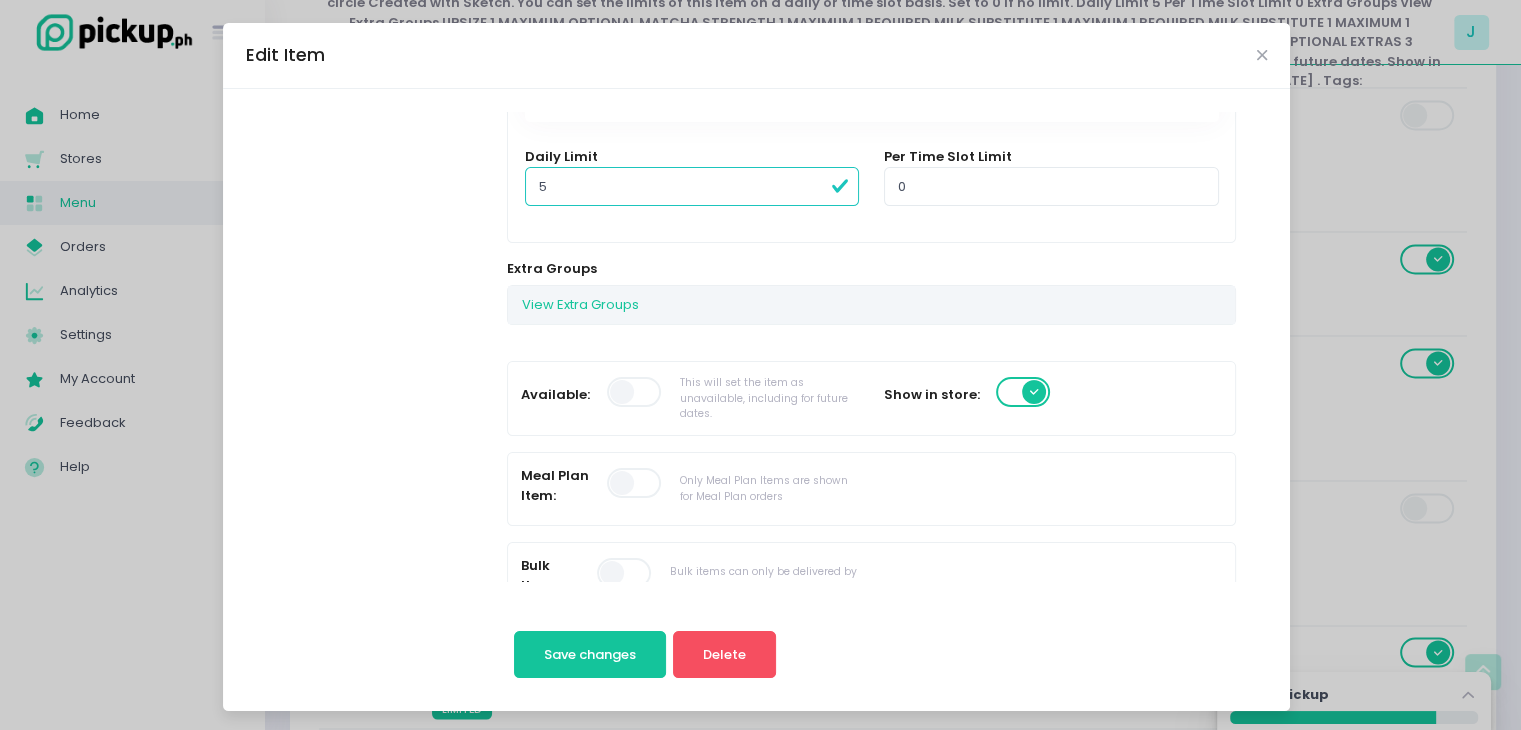 scroll, scrollTop: 600, scrollLeft: 0, axis: vertical 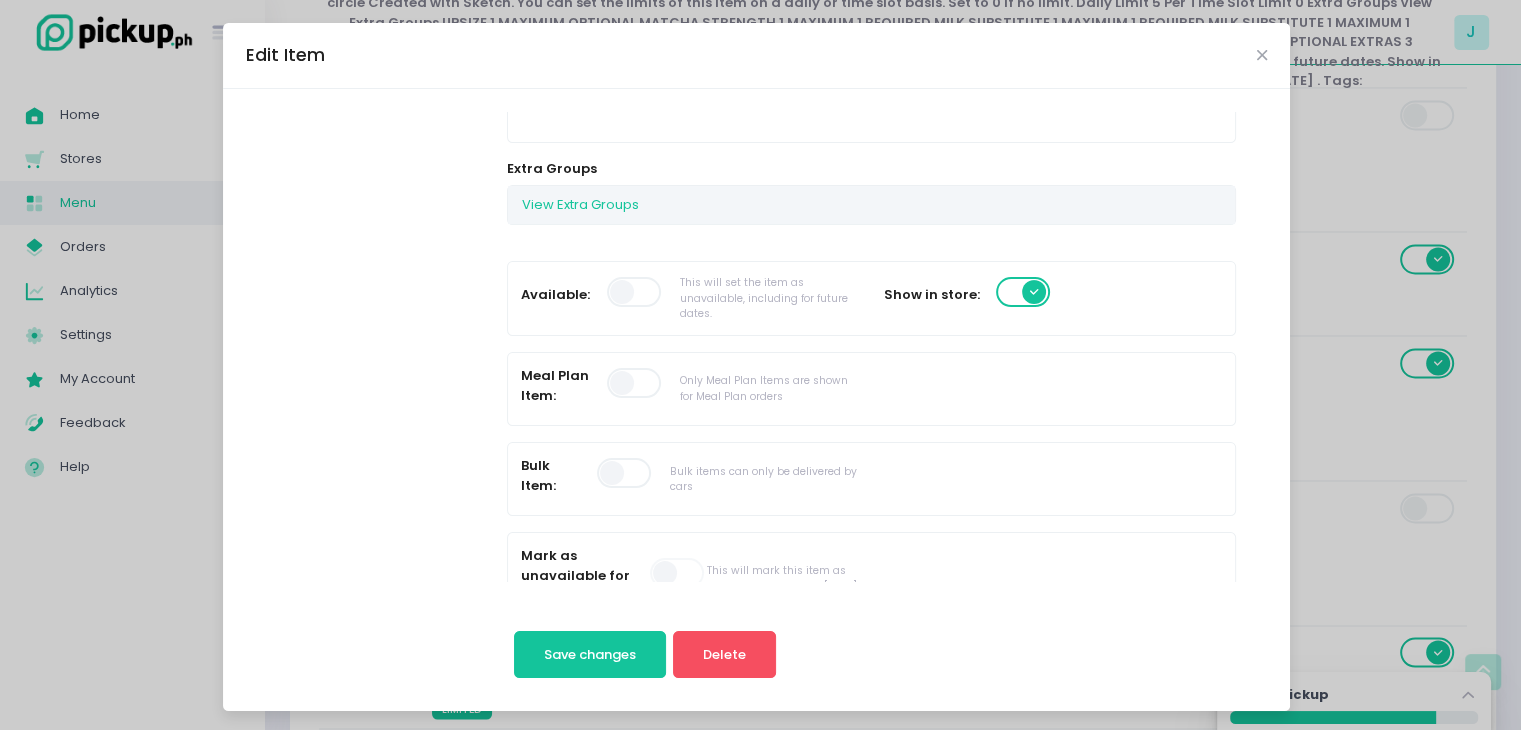 click at bounding box center (635, 292) 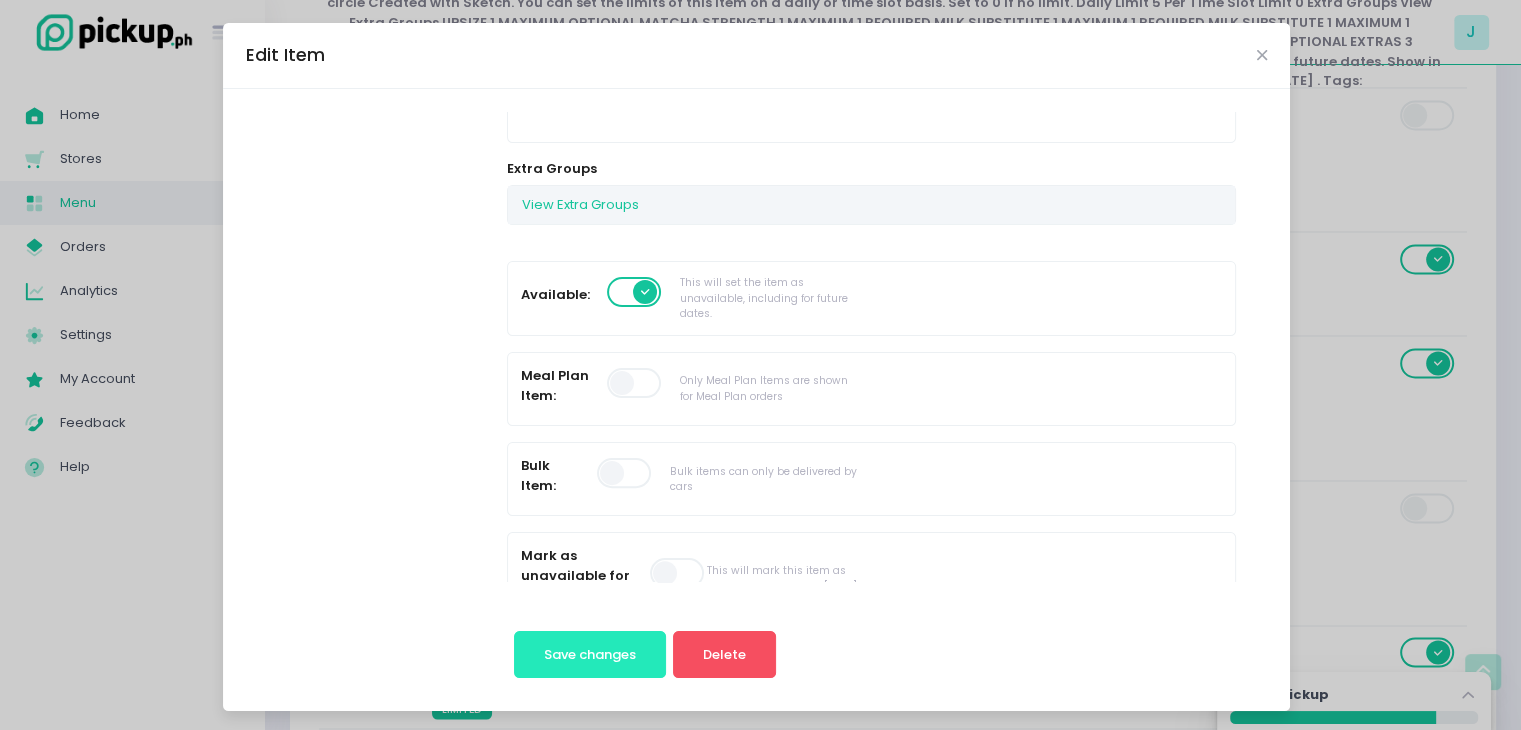 click on "Save changes" at bounding box center [590, 655] 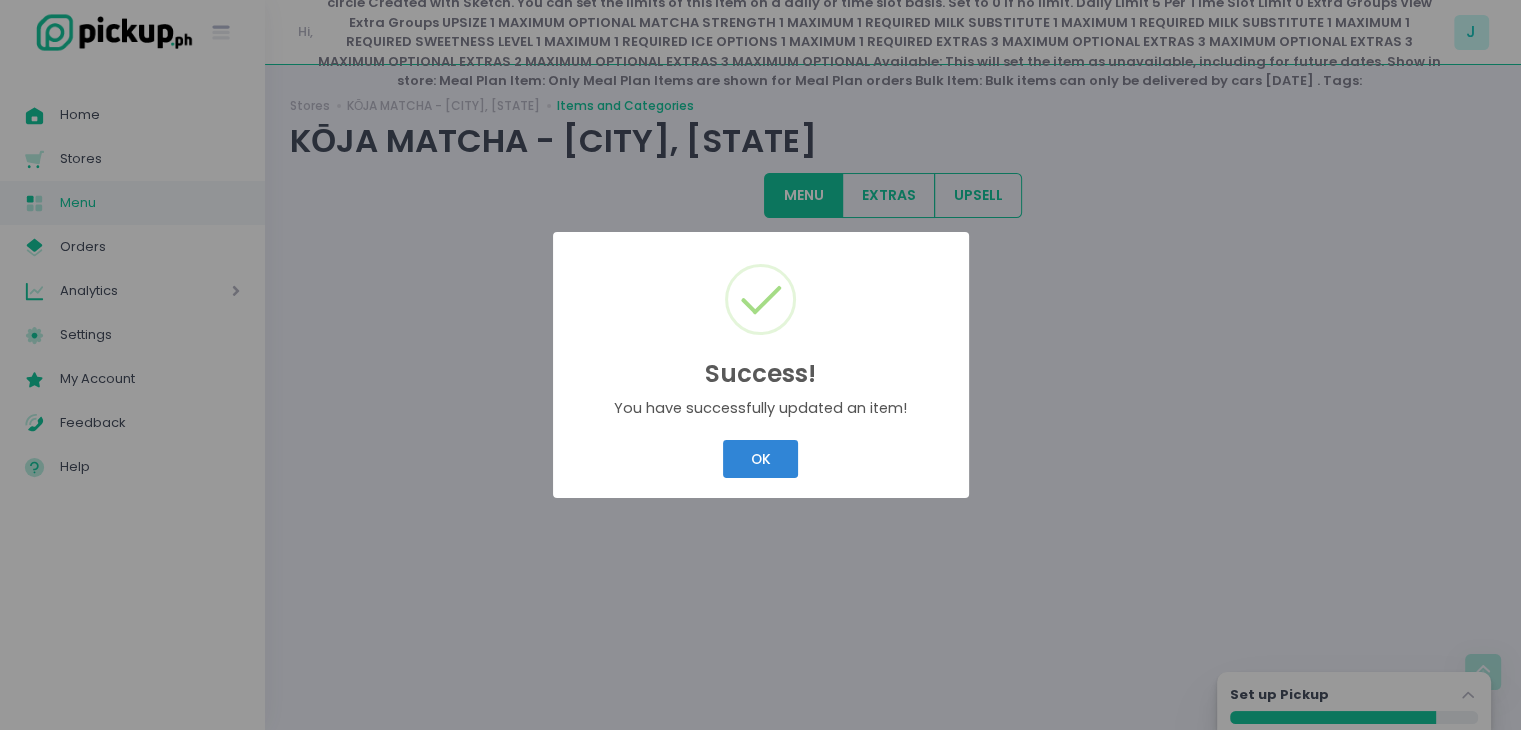 scroll, scrollTop: 0, scrollLeft: 0, axis: both 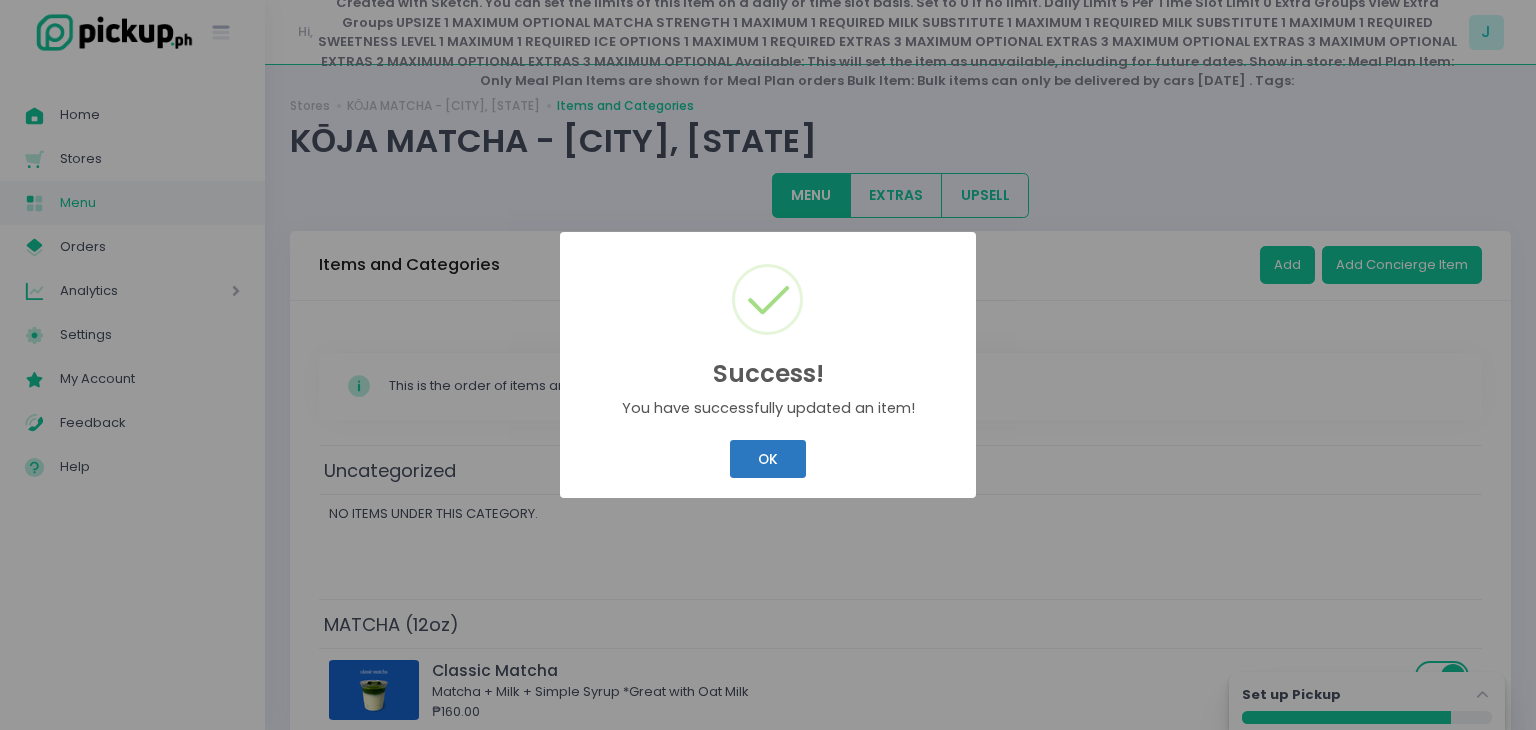 click on "OK" at bounding box center [767, 459] 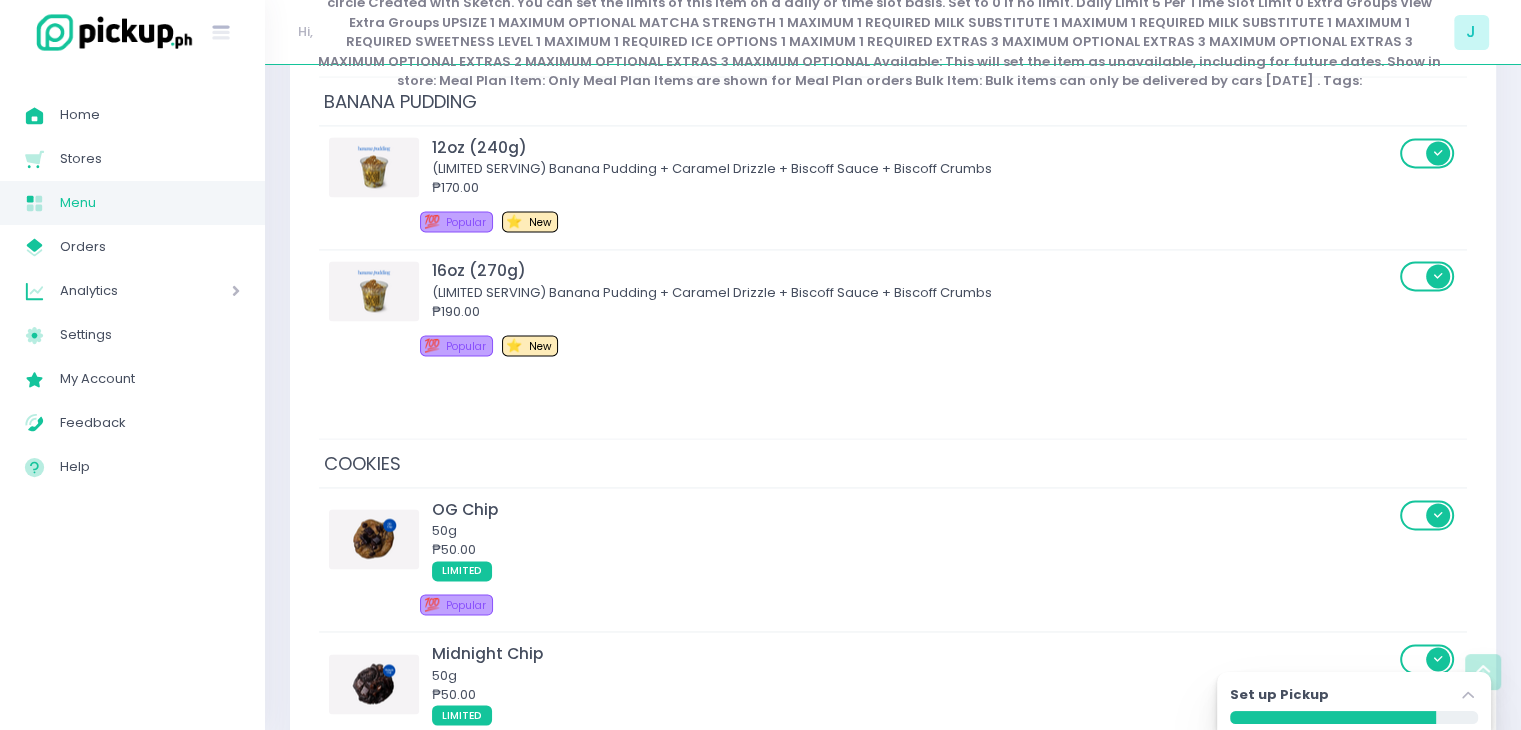 scroll, scrollTop: 3200, scrollLeft: 0, axis: vertical 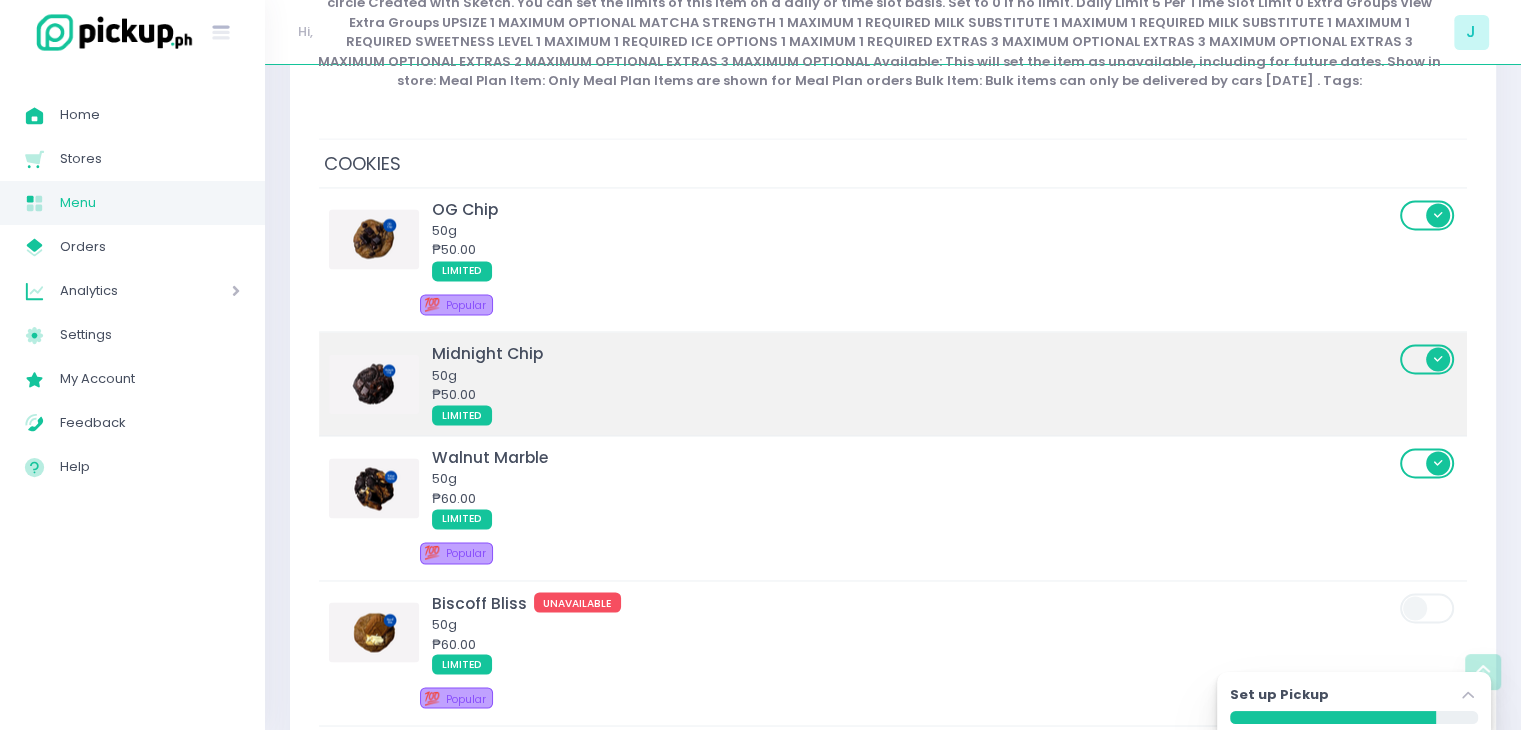 click on "50g" at bounding box center [913, 376] 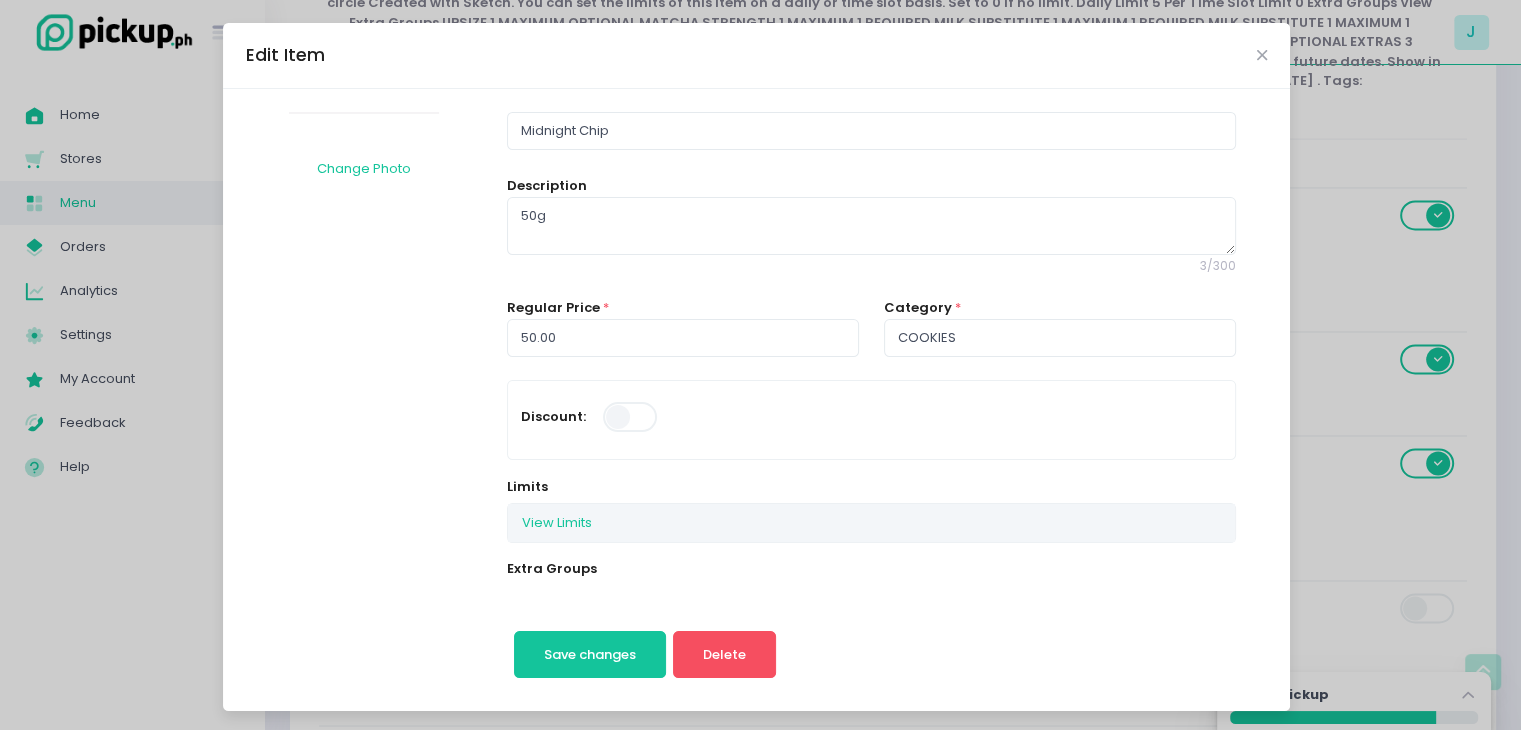 scroll, scrollTop: 300, scrollLeft: 0, axis: vertical 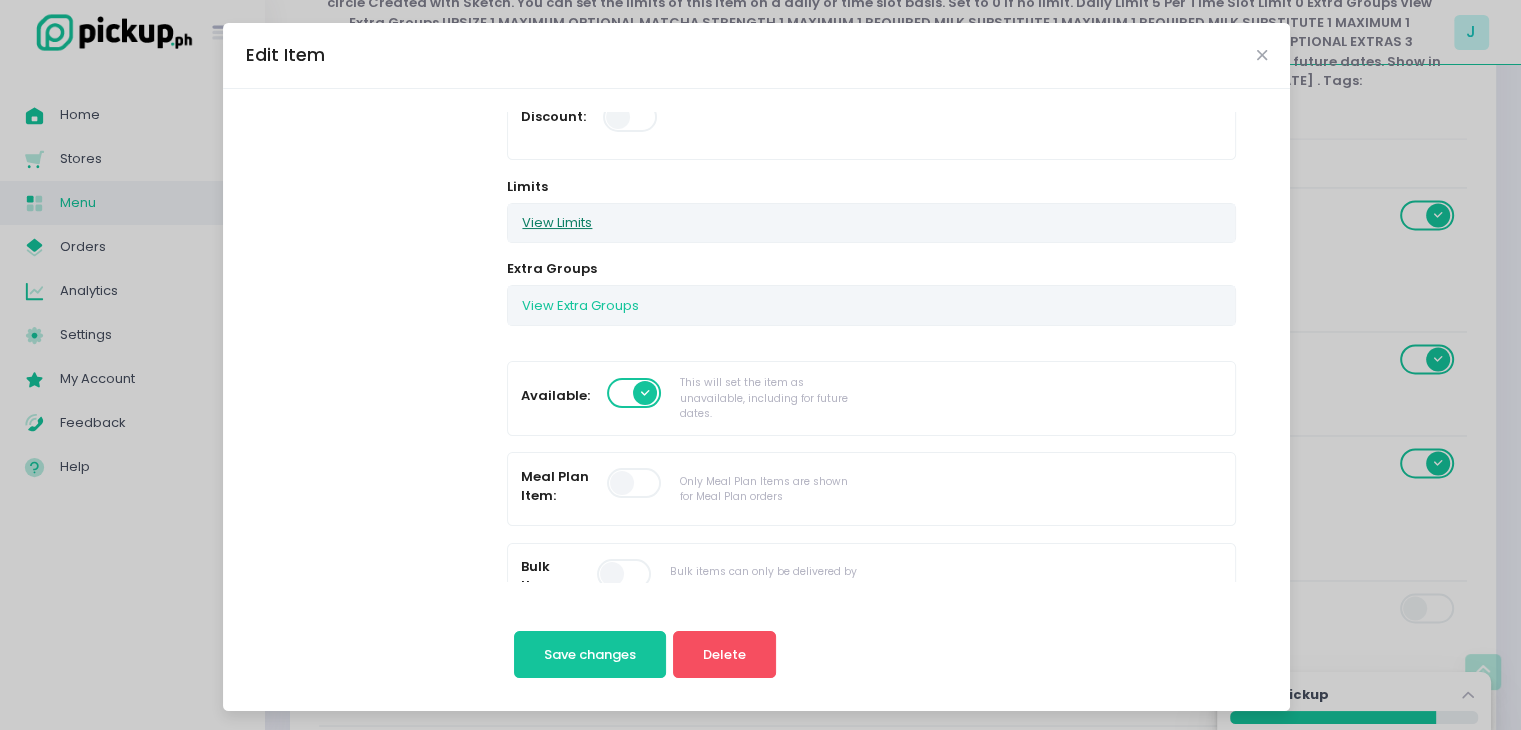 click on "View Limits" at bounding box center (557, 223) 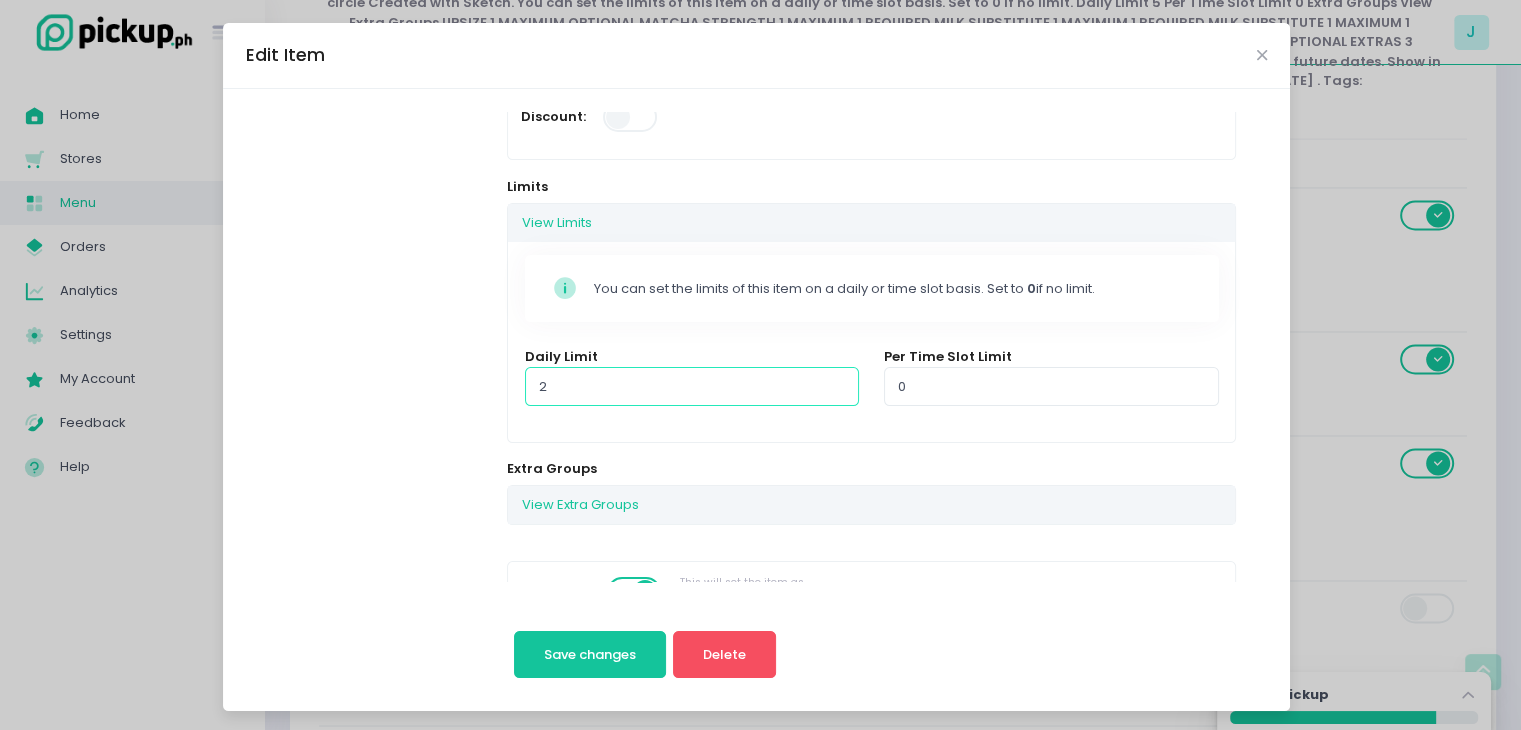 click on "2" at bounding box center [692, 386] 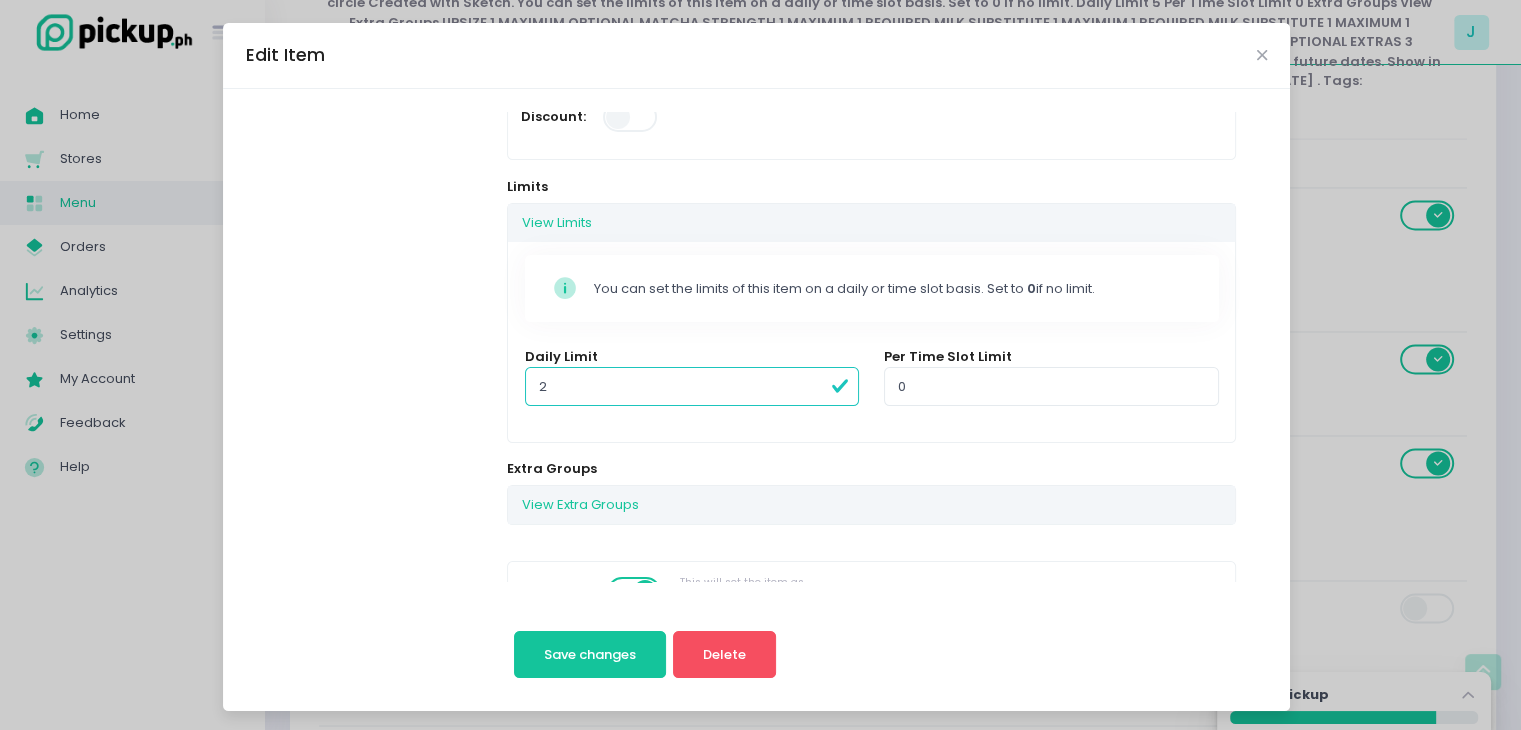 click on "2" at bounding box center [692, 386] 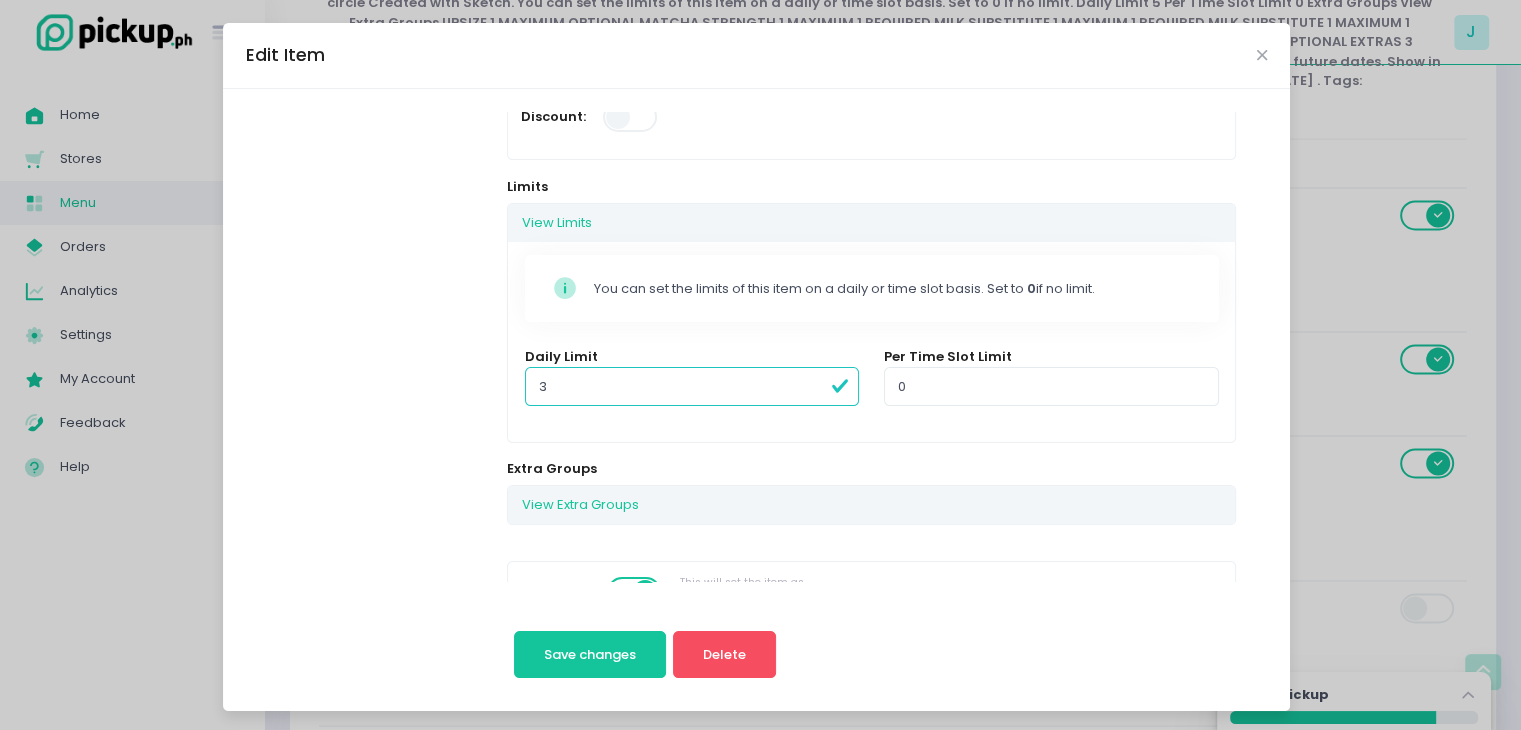 click on "3" at bounding box center (692, 386) 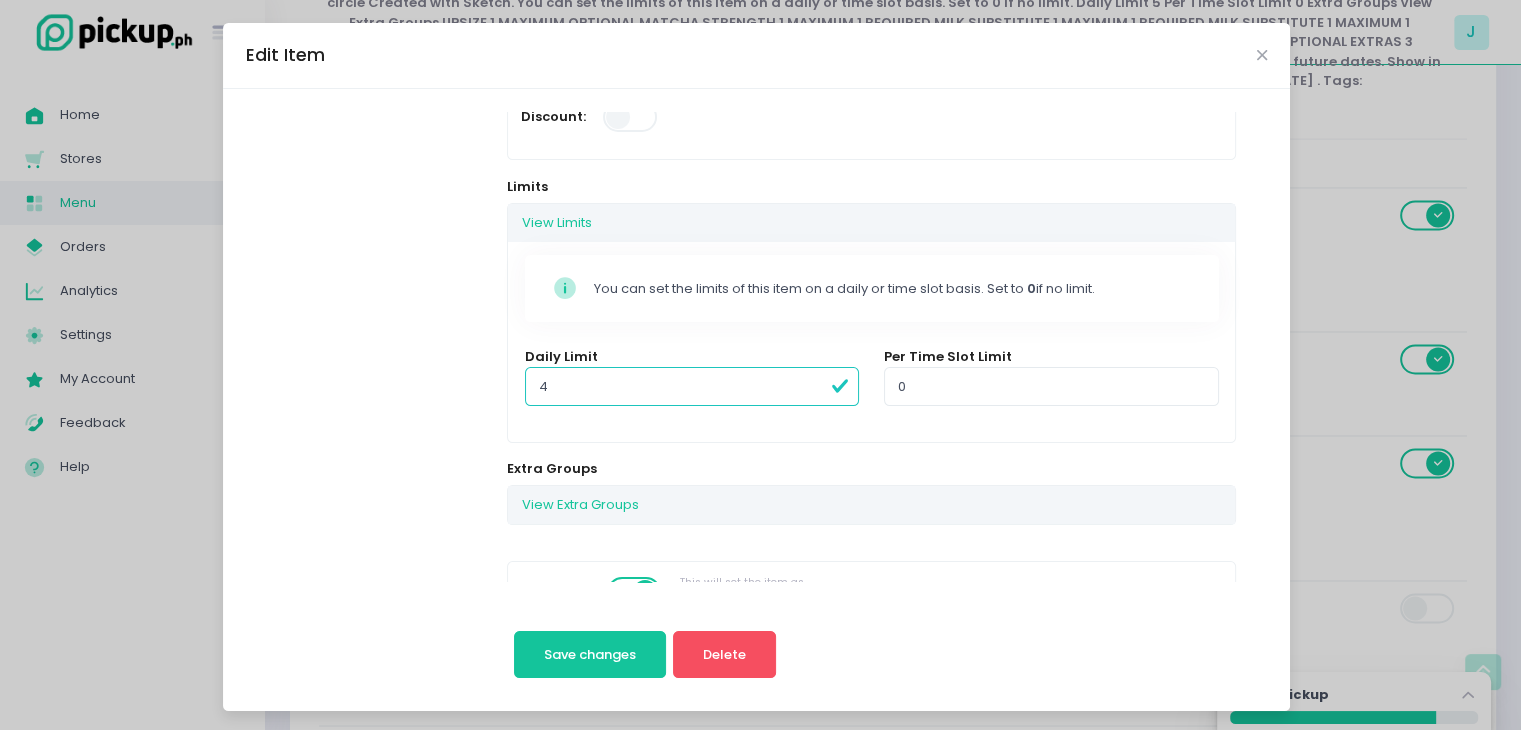 click on "4" at bounding box center [692, 386] 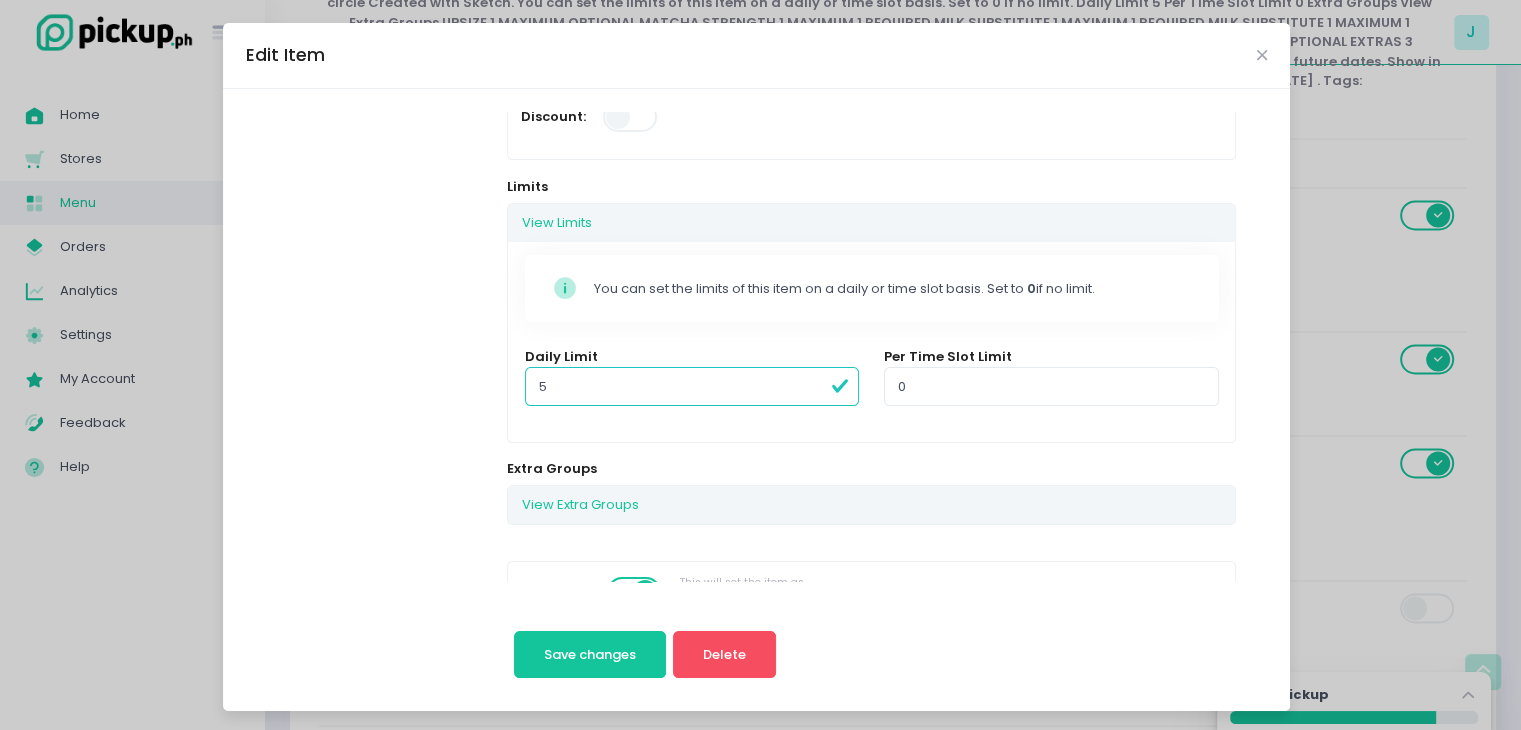 type on "5" 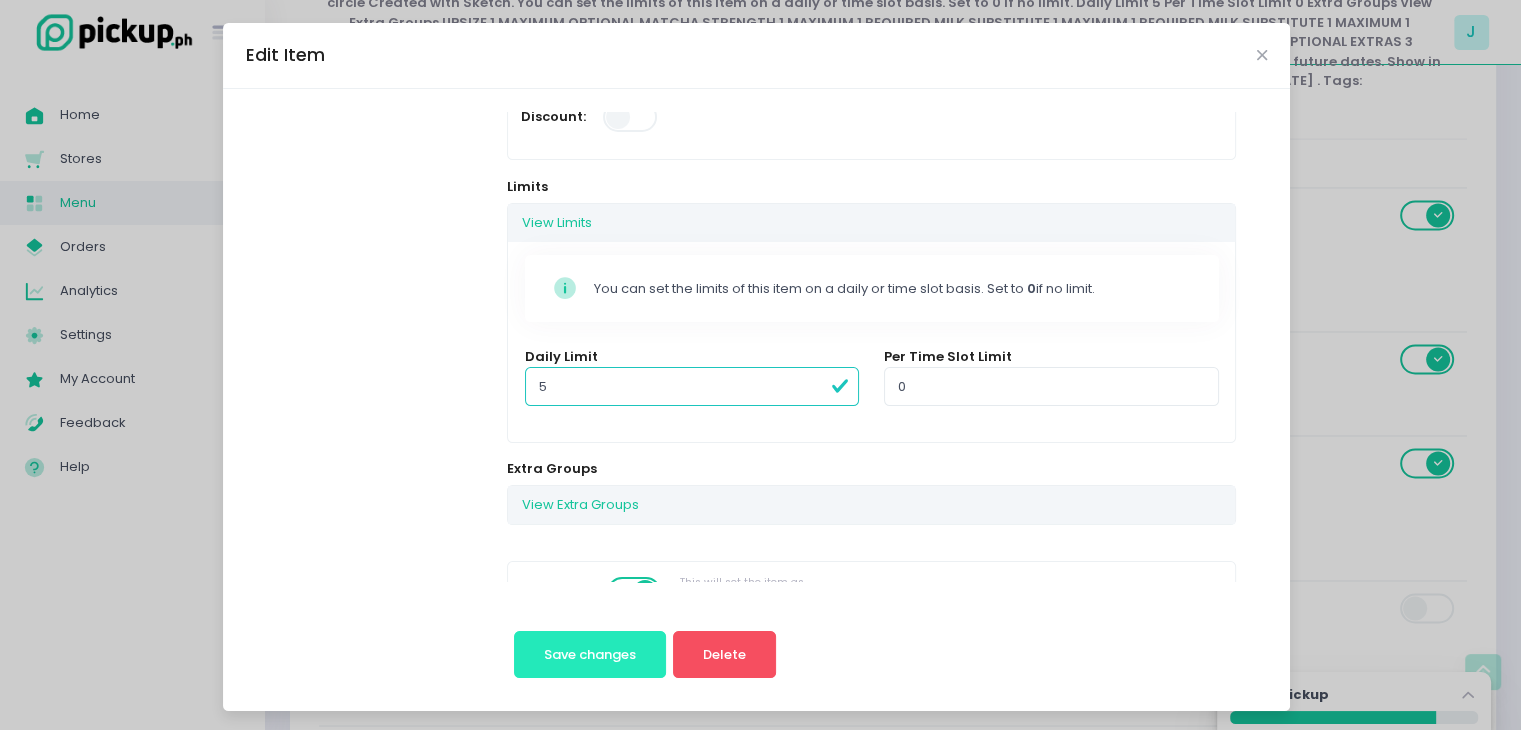 click on "Save changes" at bounding box center (590, 654) 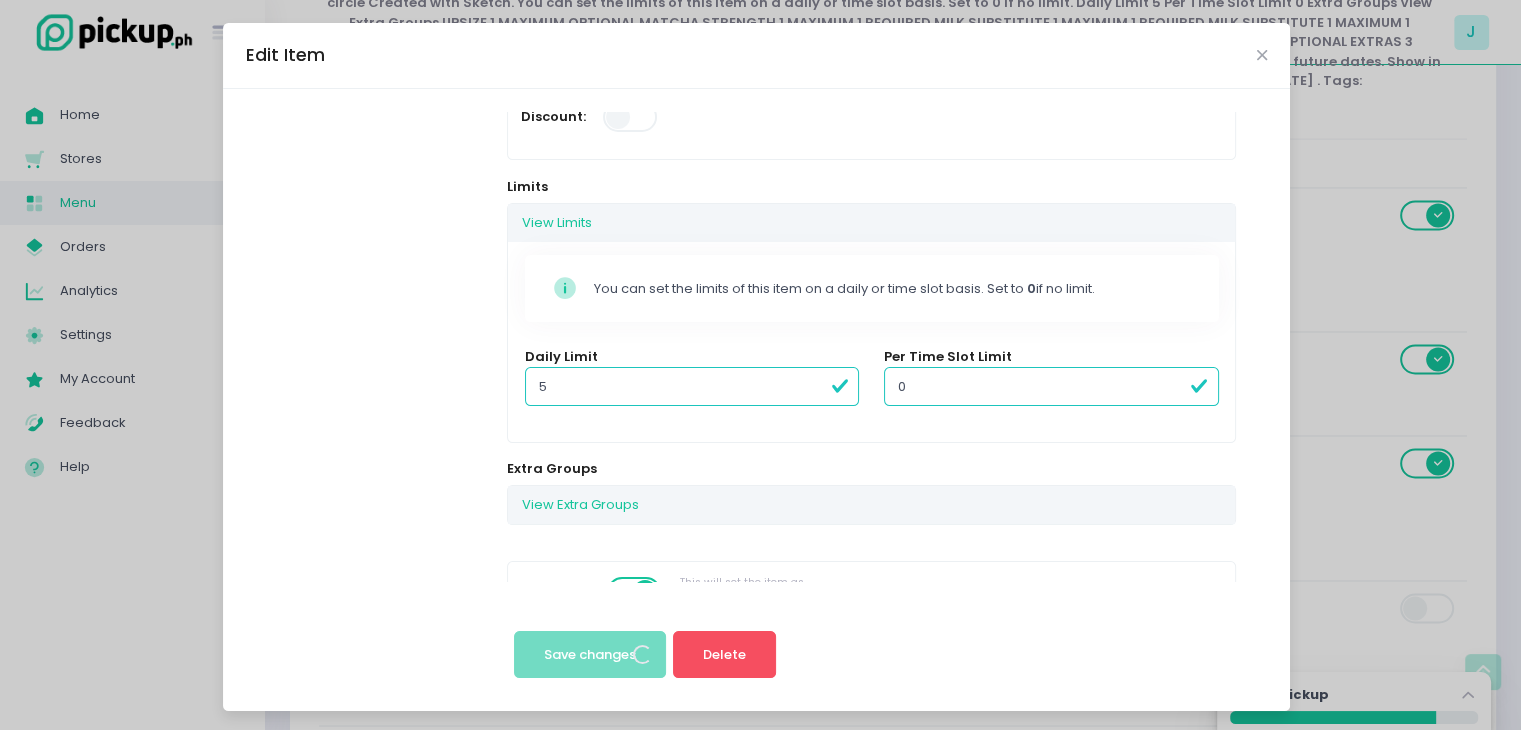 scroll, scrollTop: 600, scrollLeft: 0, axis: vertical 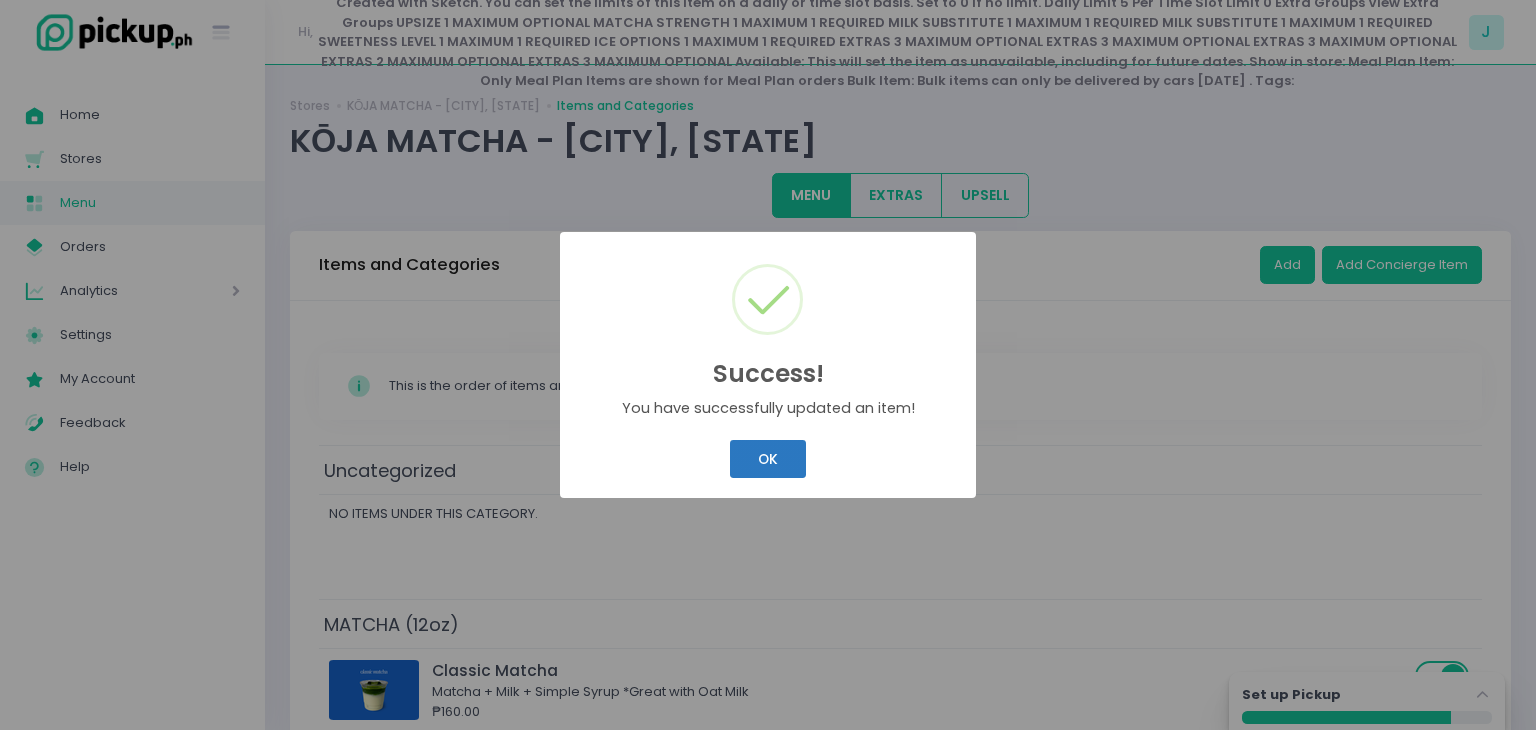 click on "OK" at bounding box center (767, 459) 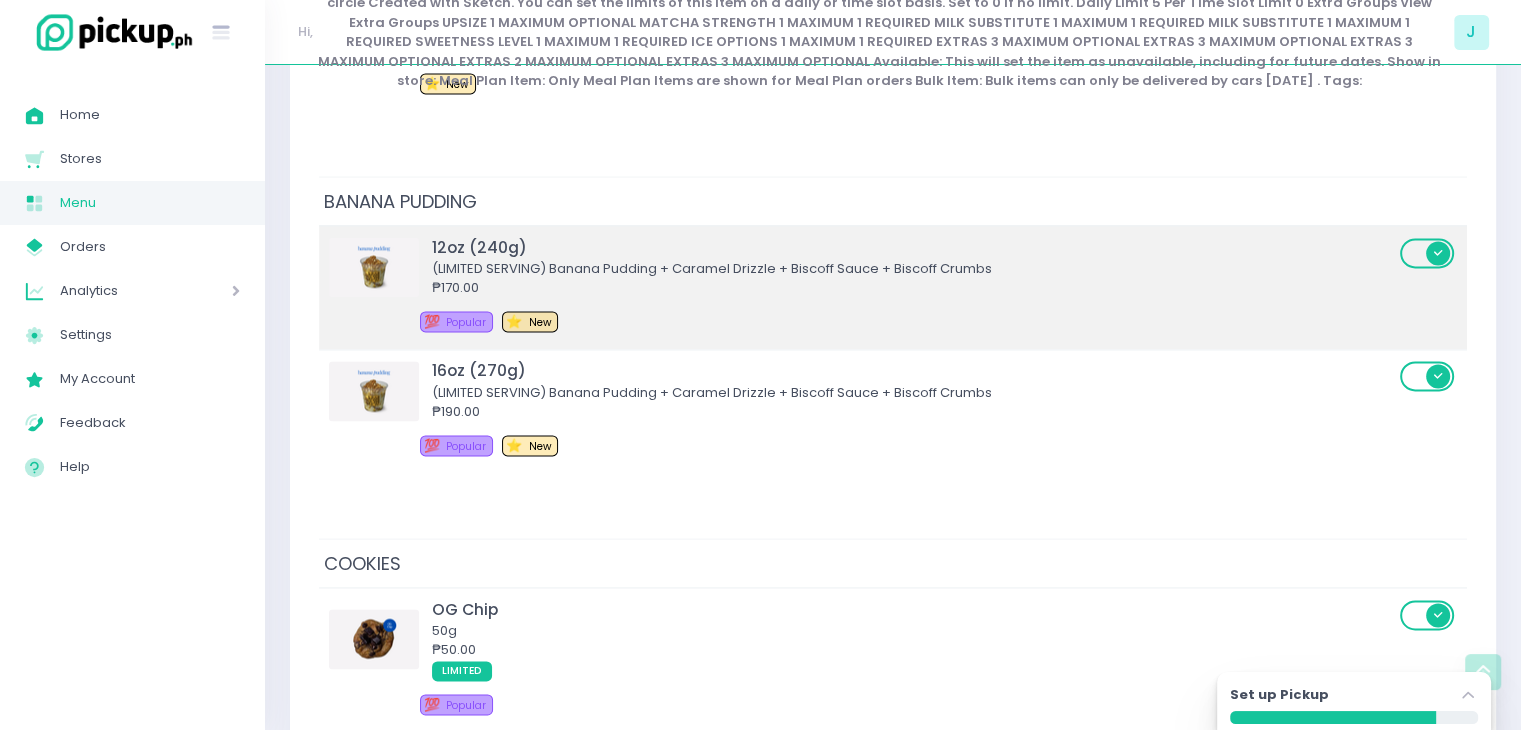 scroll, scrollTop: 3300, scrollLeft: 0, axis: vertical 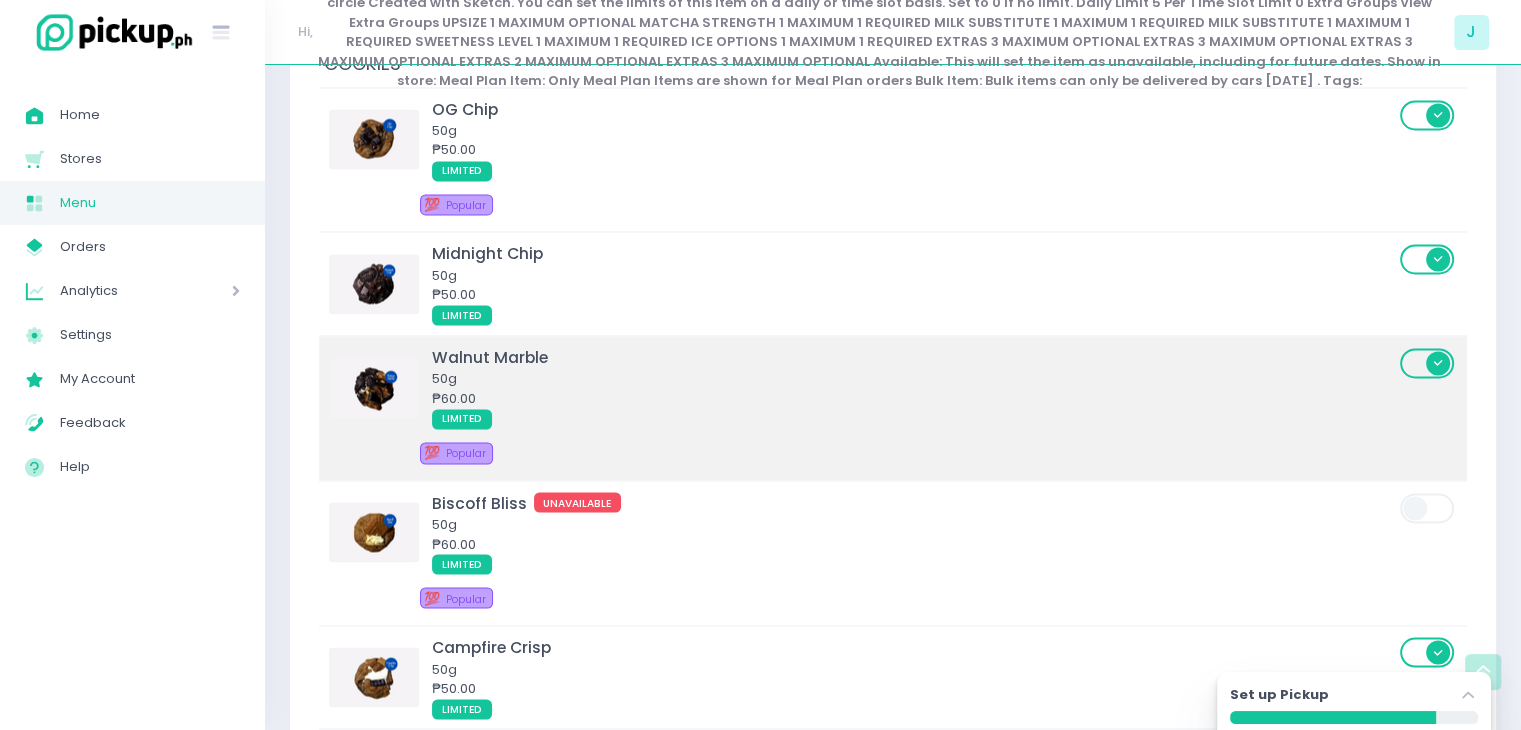 click on "50g" at bounding box center [913, 379] 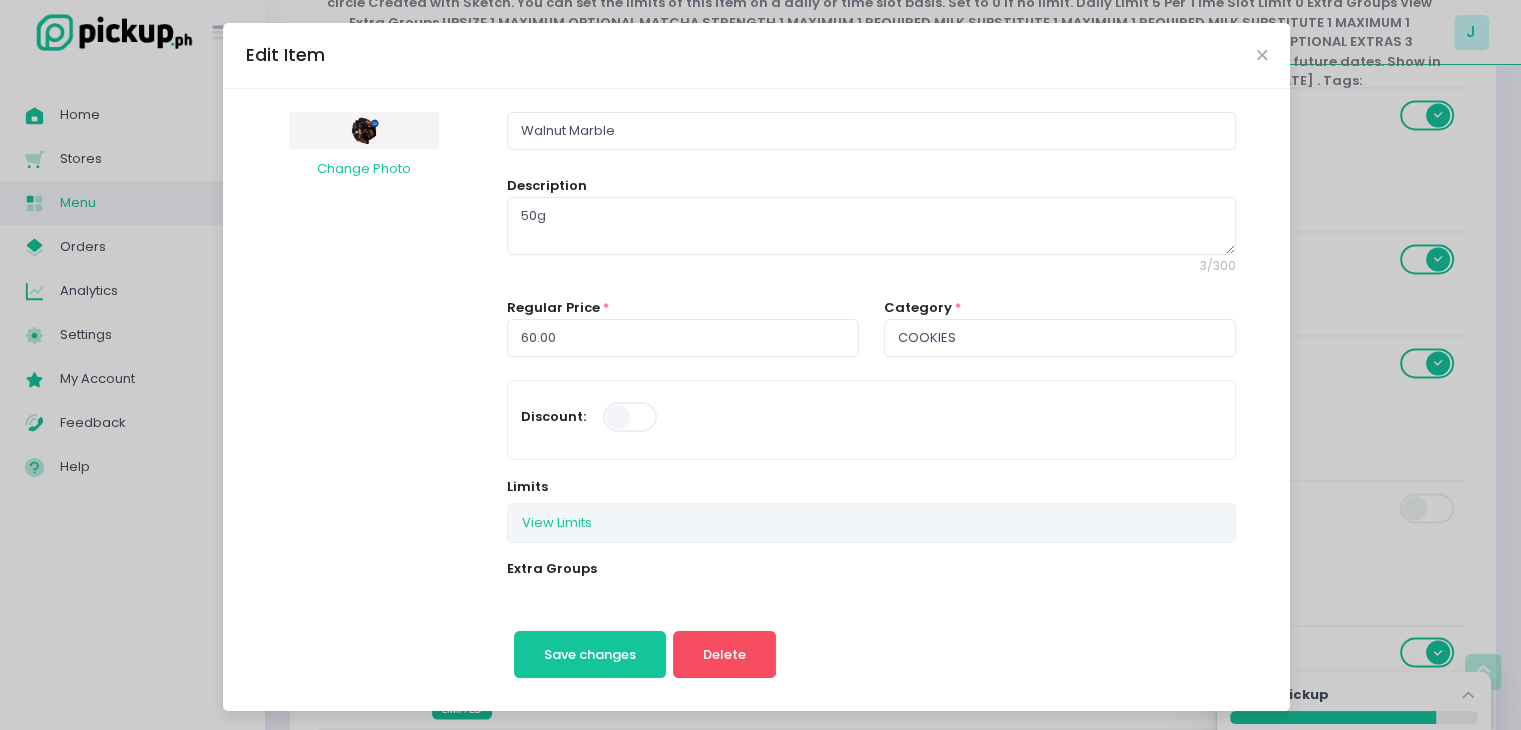 scroll, scrollTop: 100, scrollLeft: 0, axis: vertical 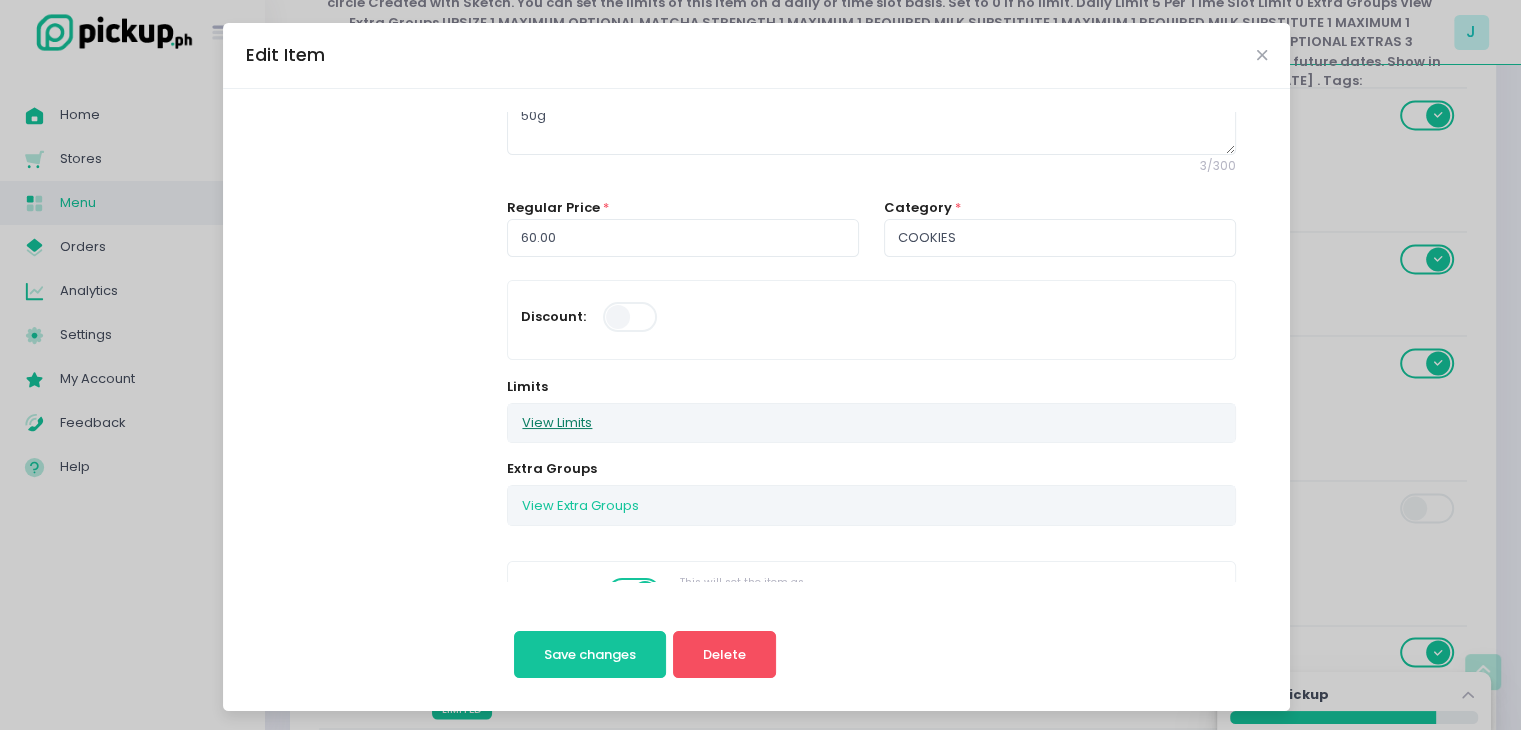 click on "View Limits" at bounding box center [557, 423] 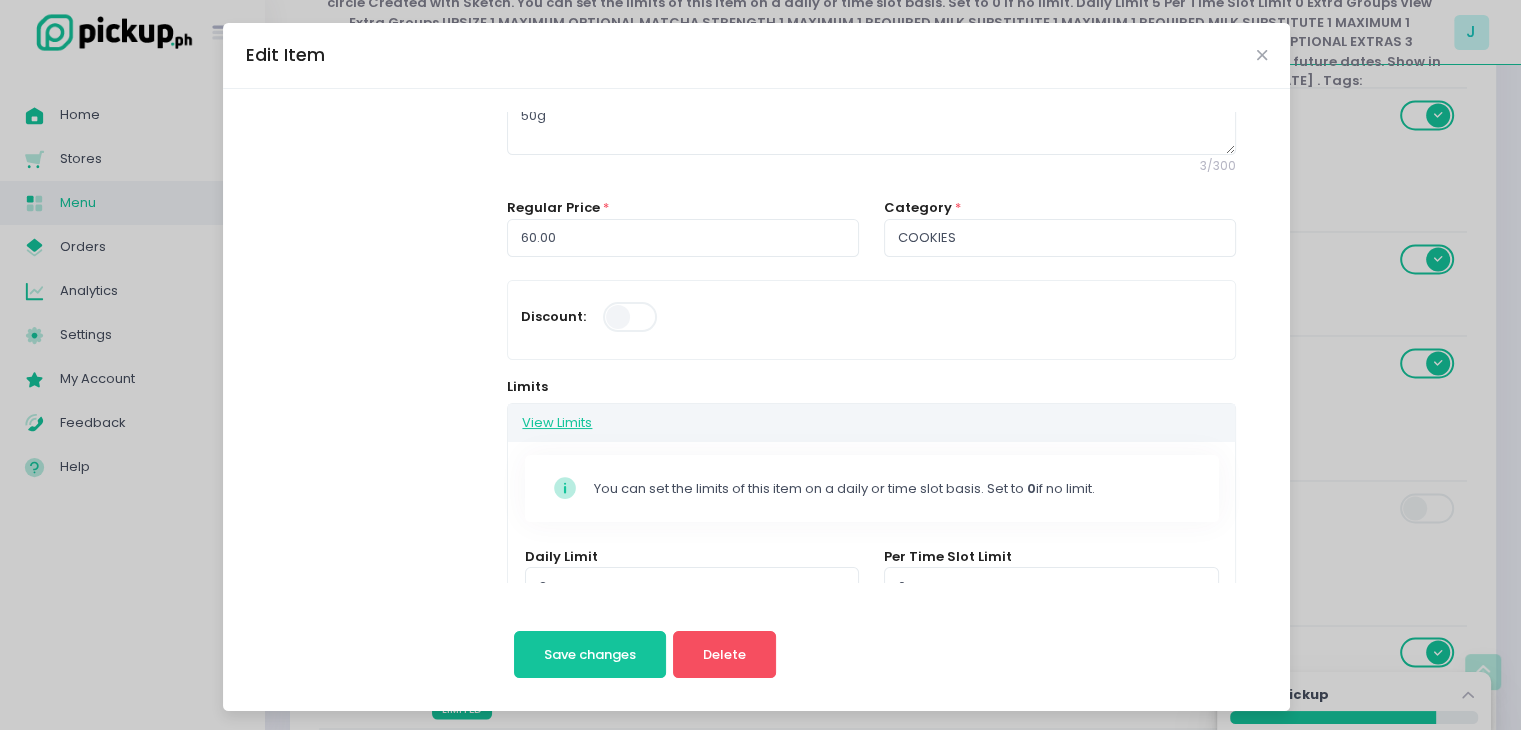 scroll, scrollTop: 300, scrollLeft: 0, axis: vertical 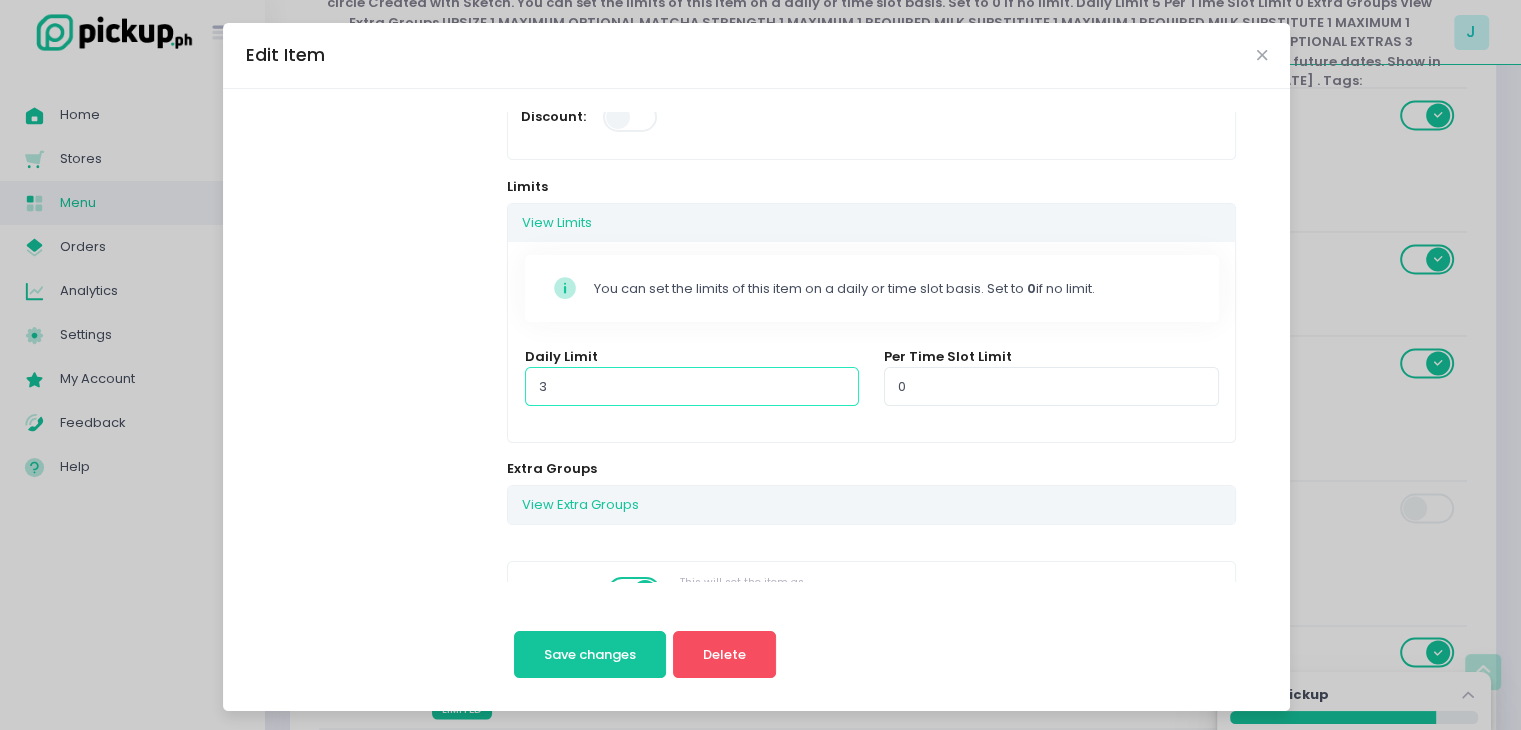 click on "3" at bounding box center [692, 386] 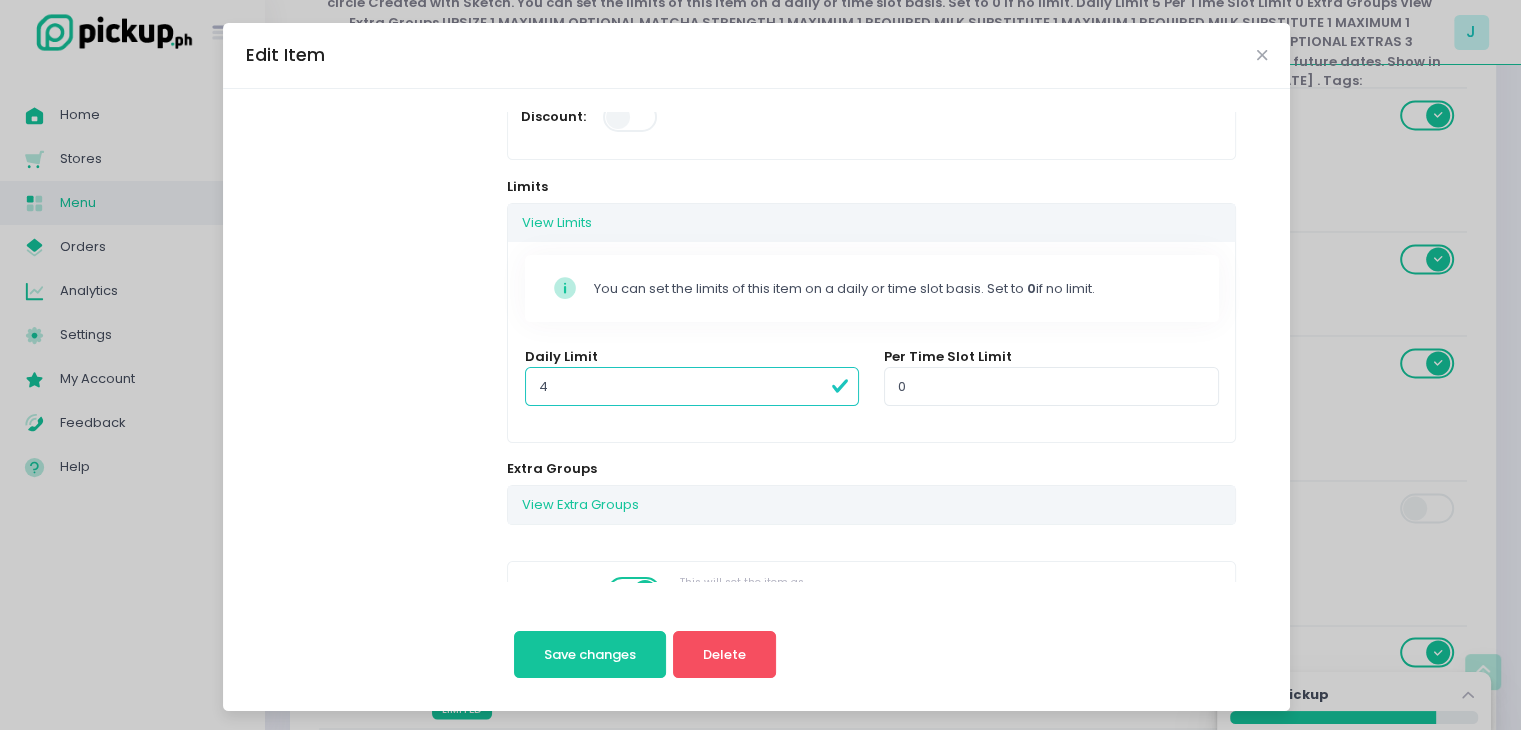 click on "4" at bounding box center (692, 386) 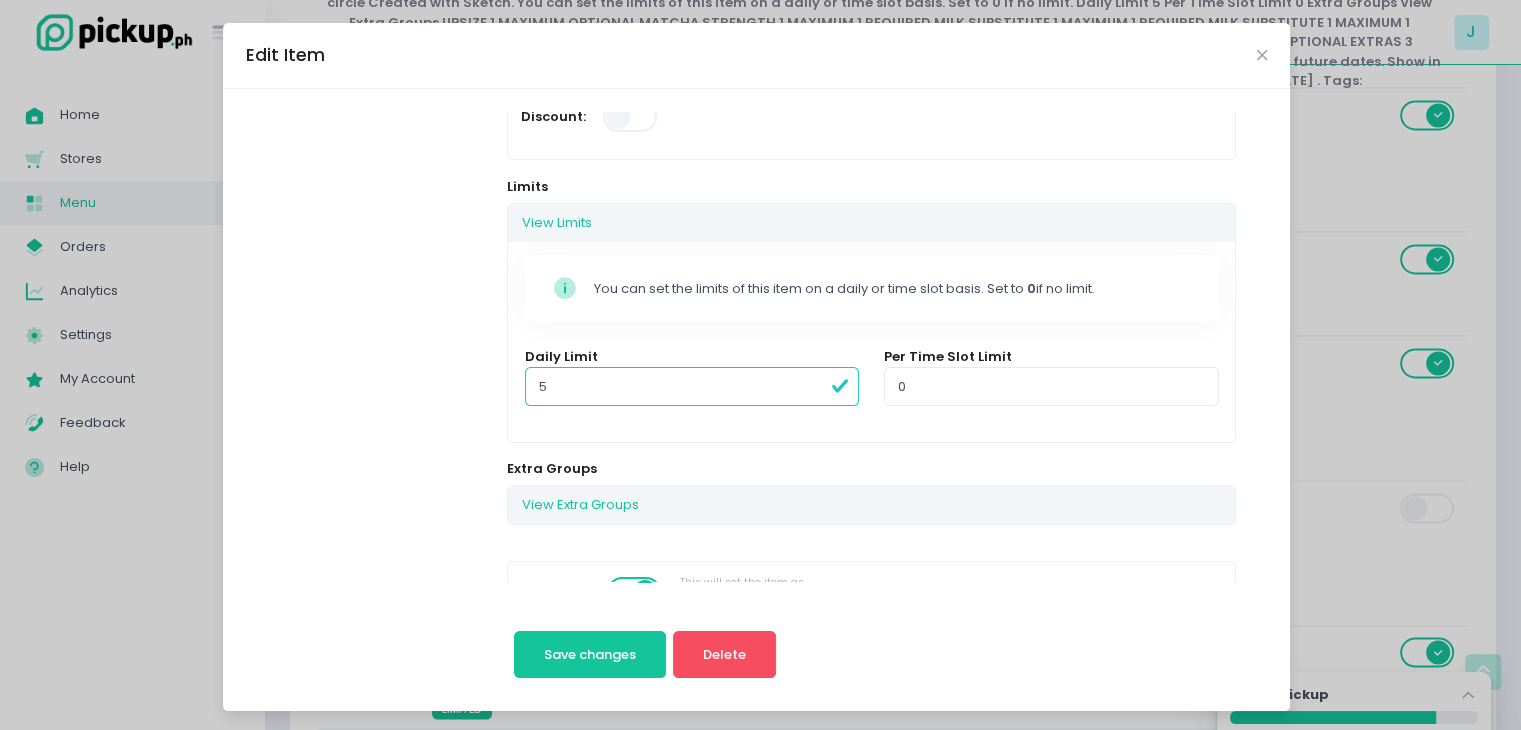 type on "5" 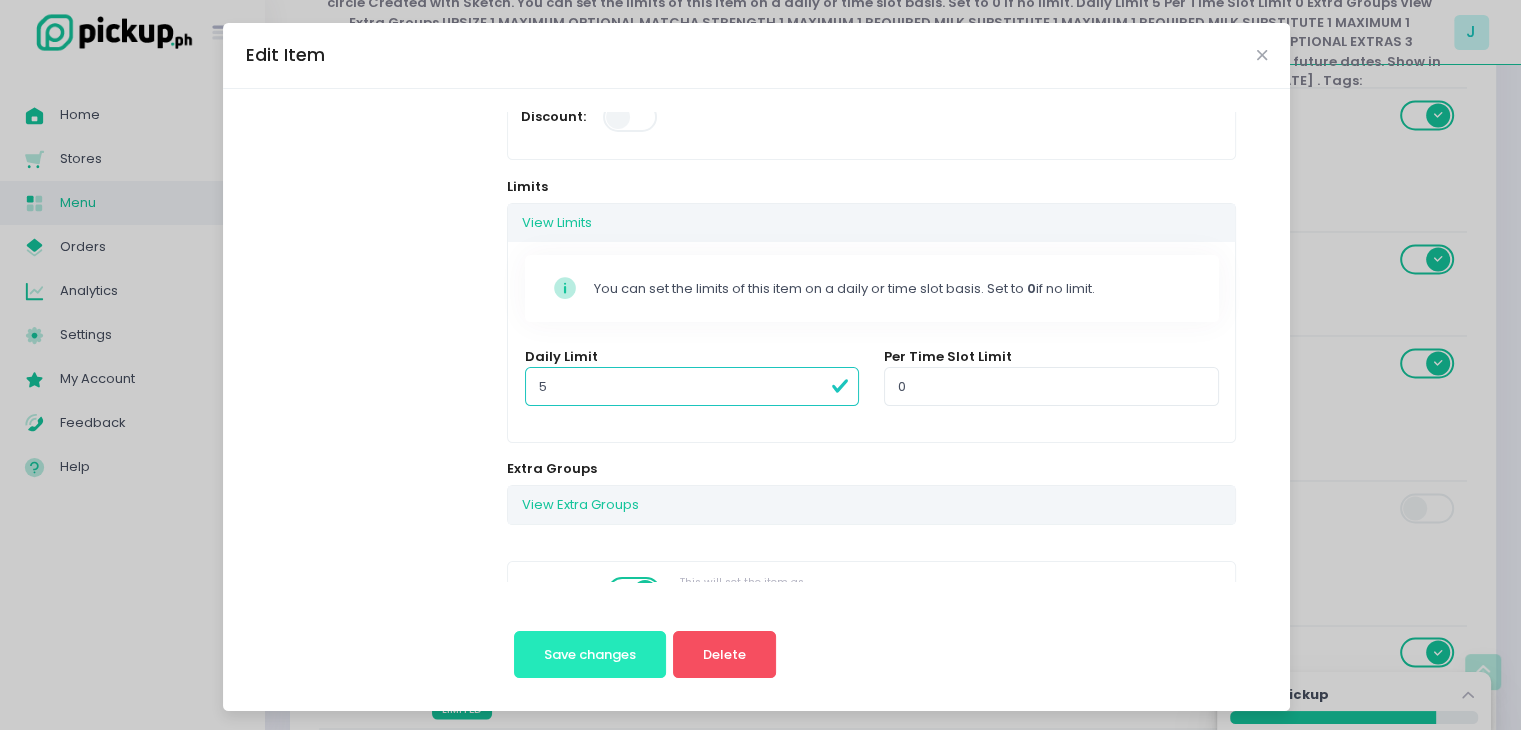 click on "Save changes" at bounding box center (590, 655) 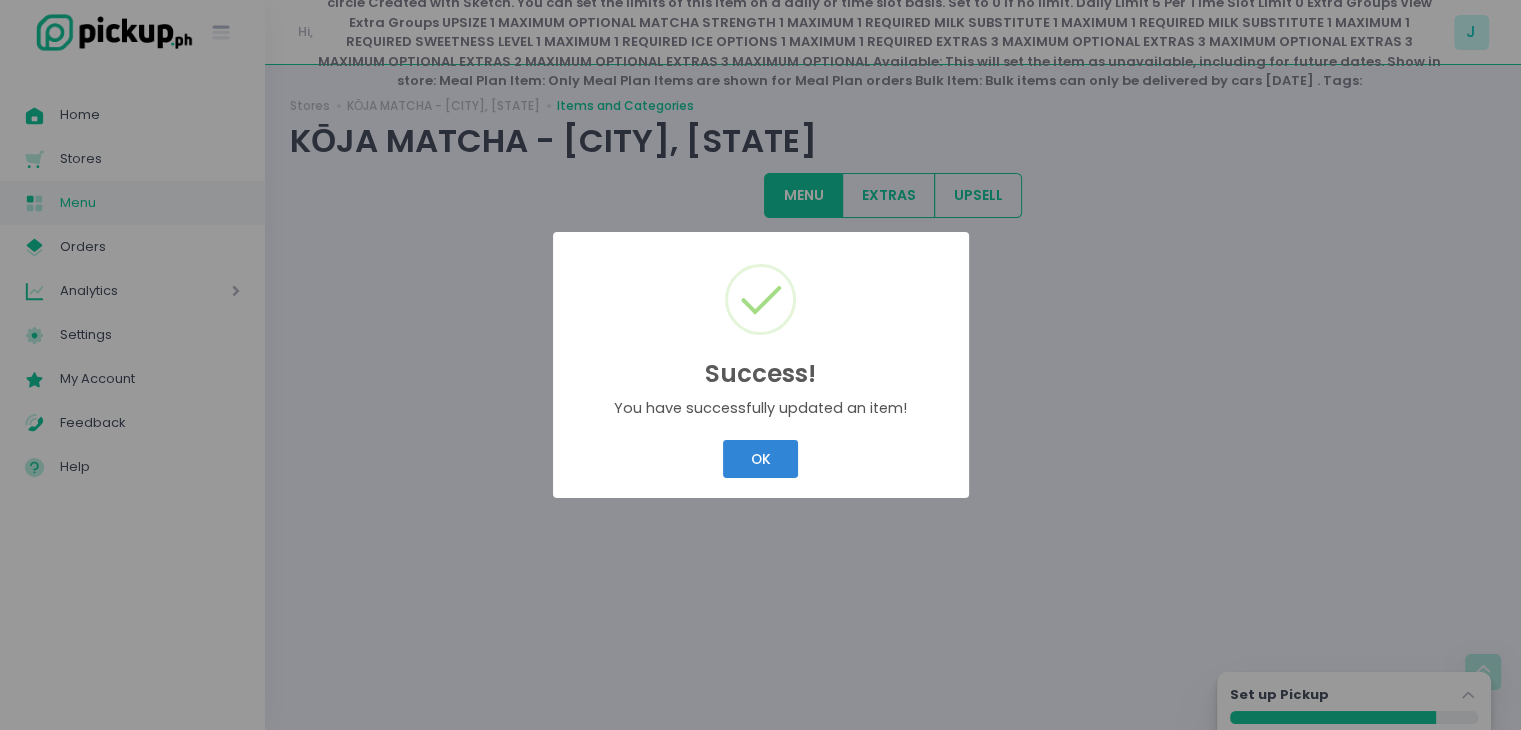 scroll, scrollTop: 0, scrollLeft: 0, axis: both 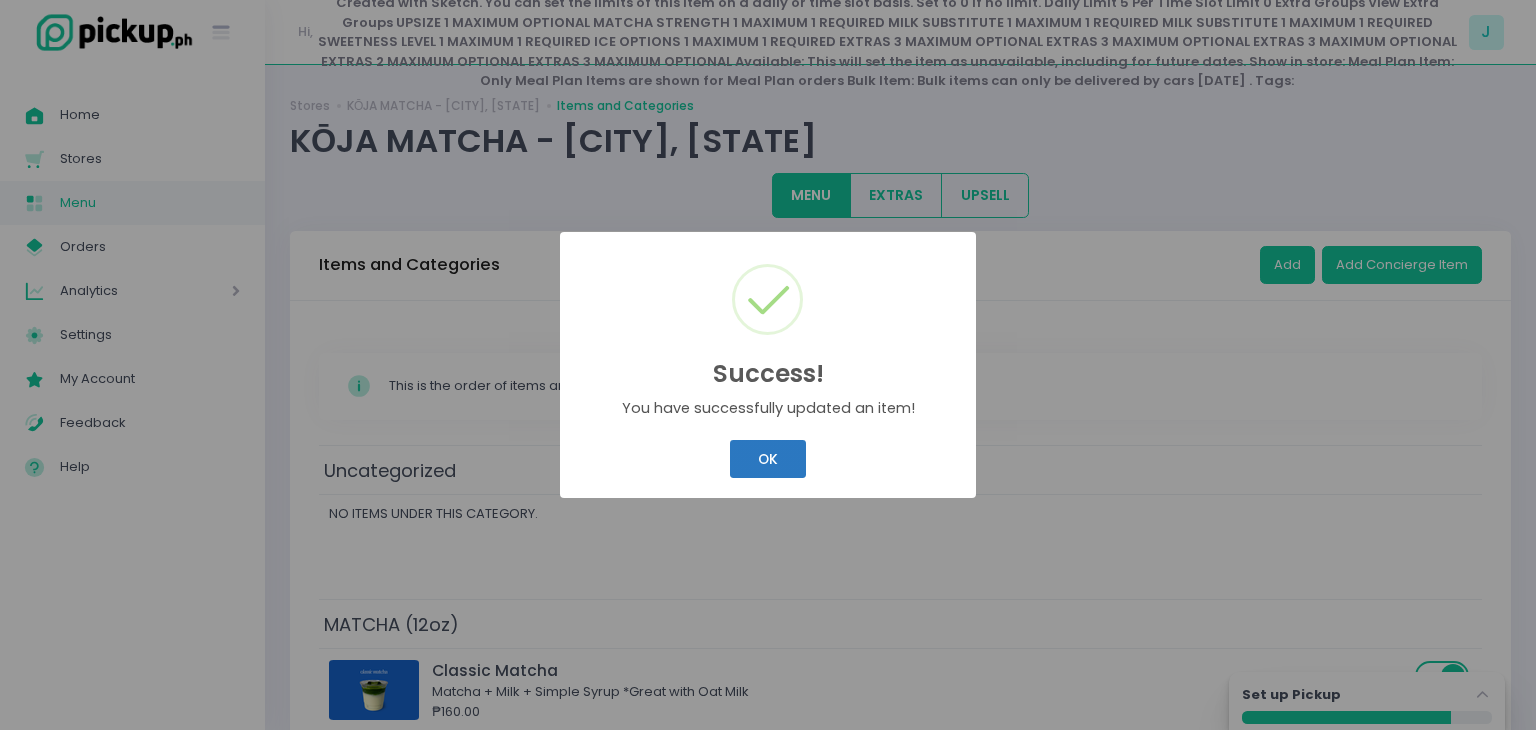 click on "OK" at bounding box center (767, 459) 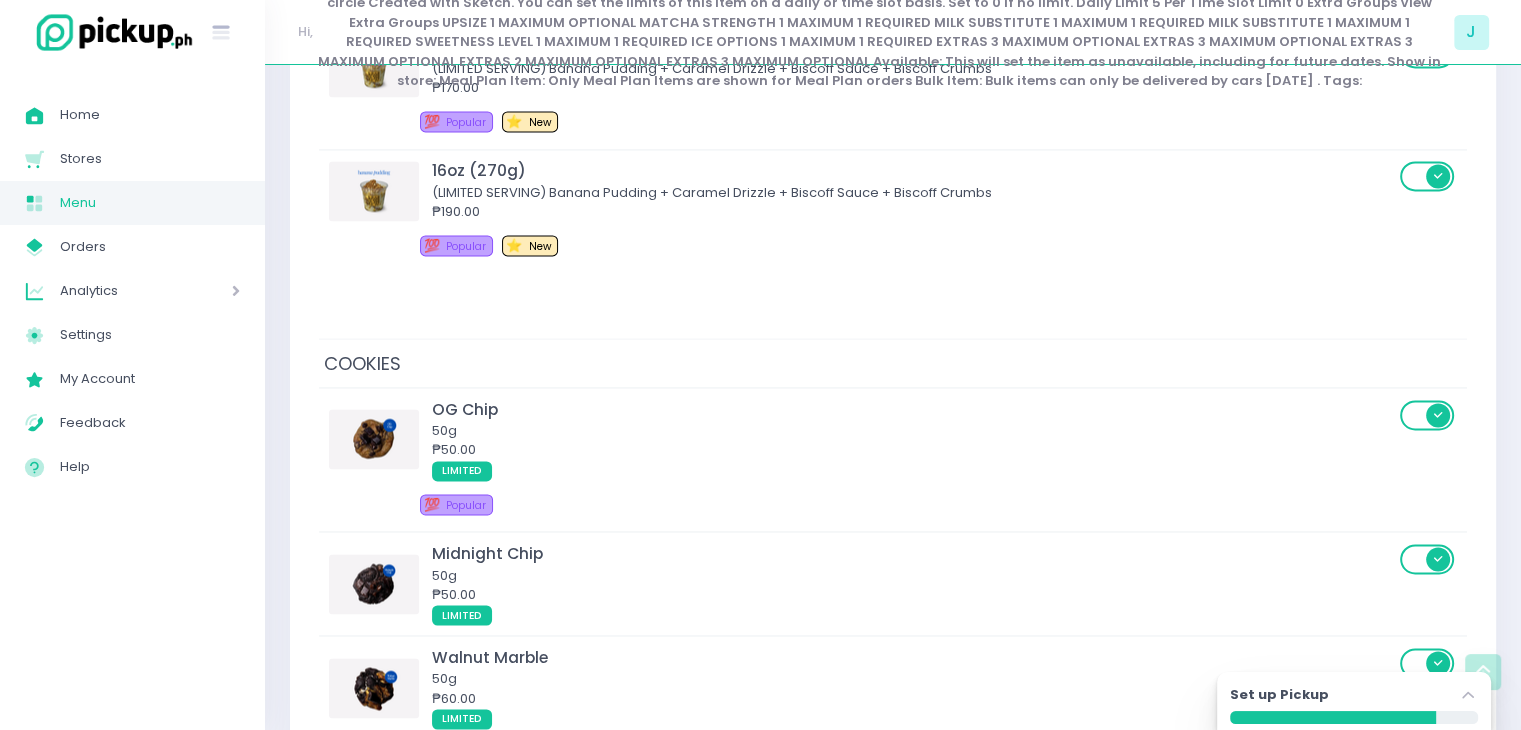 scroll, scrollTop: 3500, scrollLeft: 0, axis: vertical 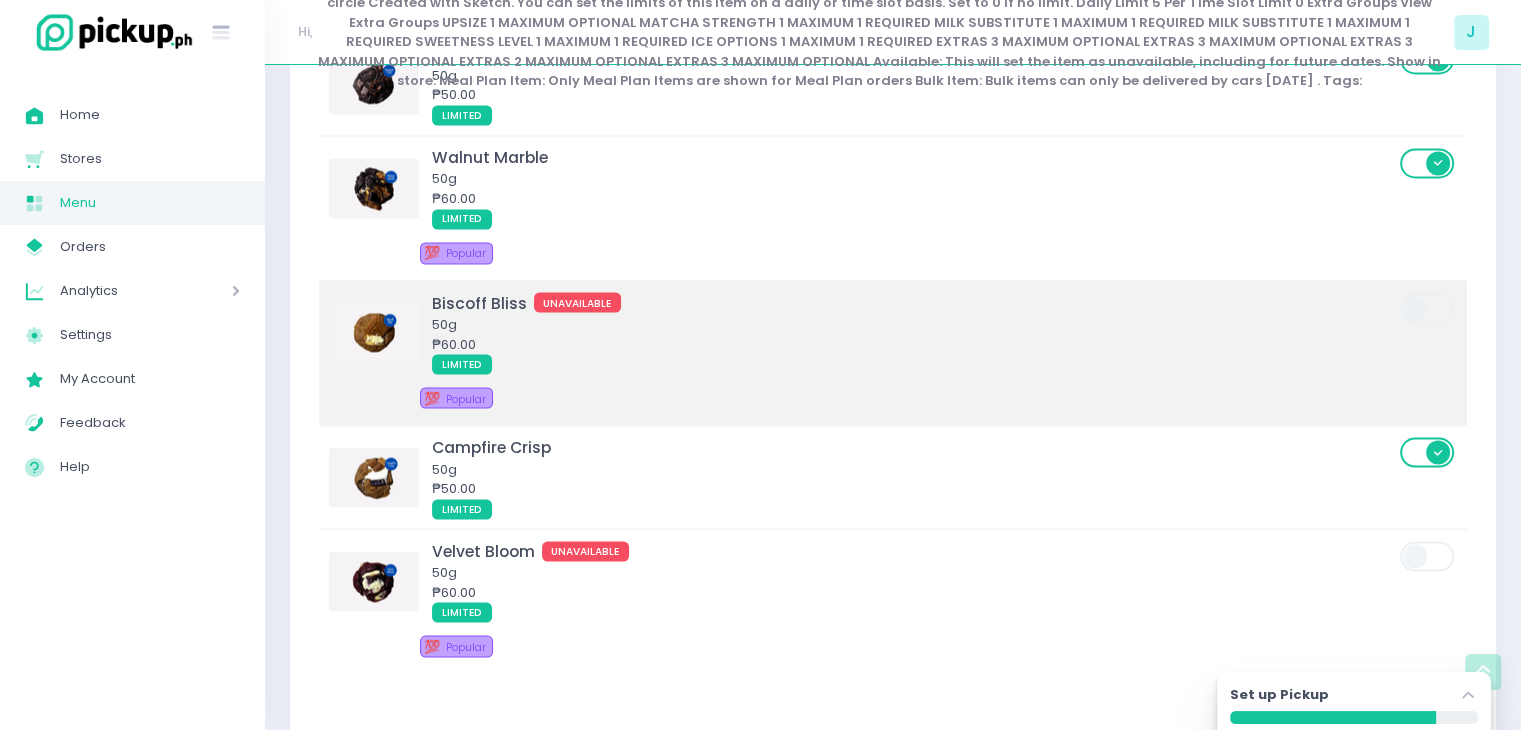 click on "50g" at bounding box center [913, 324] 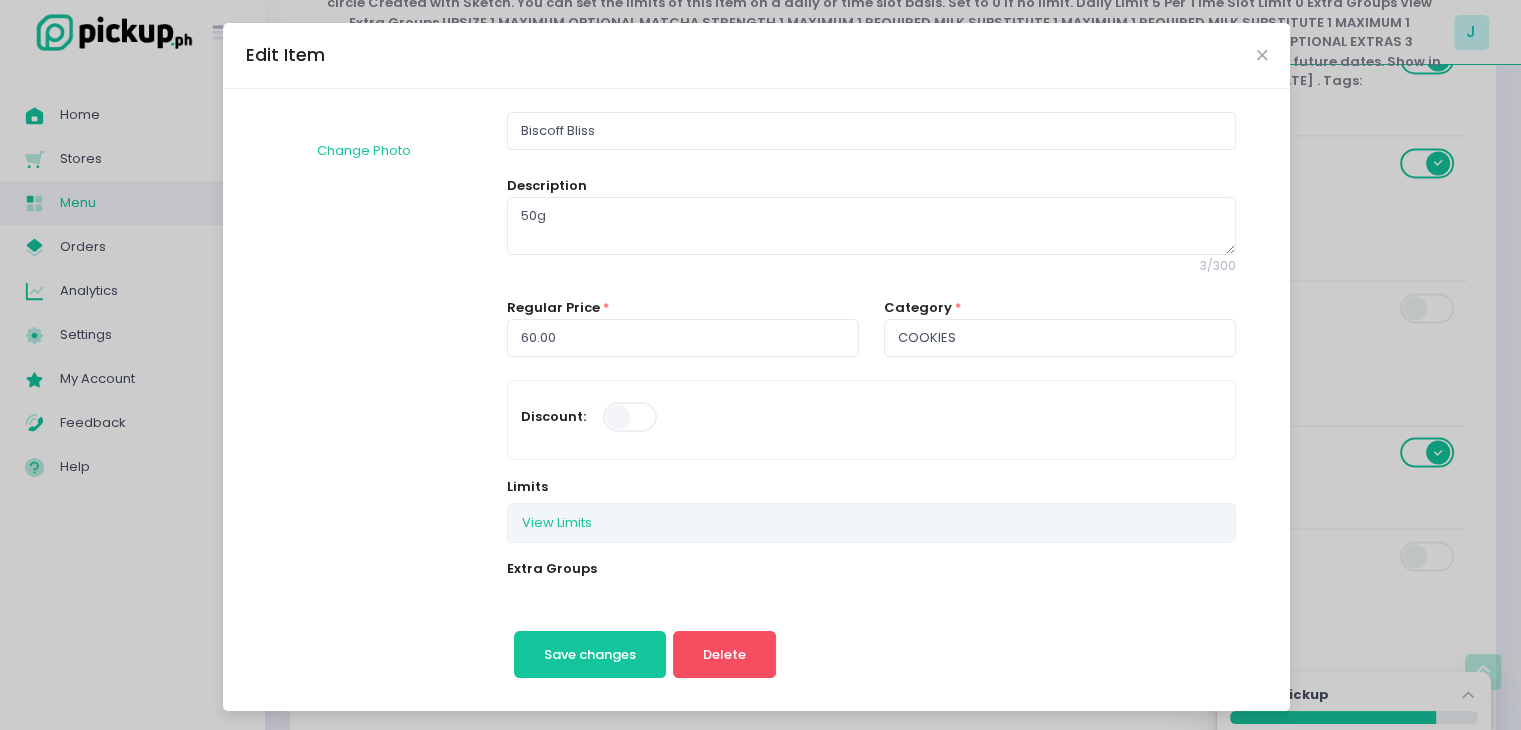 scroll, scrollTop: 400, scrollLeft: 0, axis: vertical 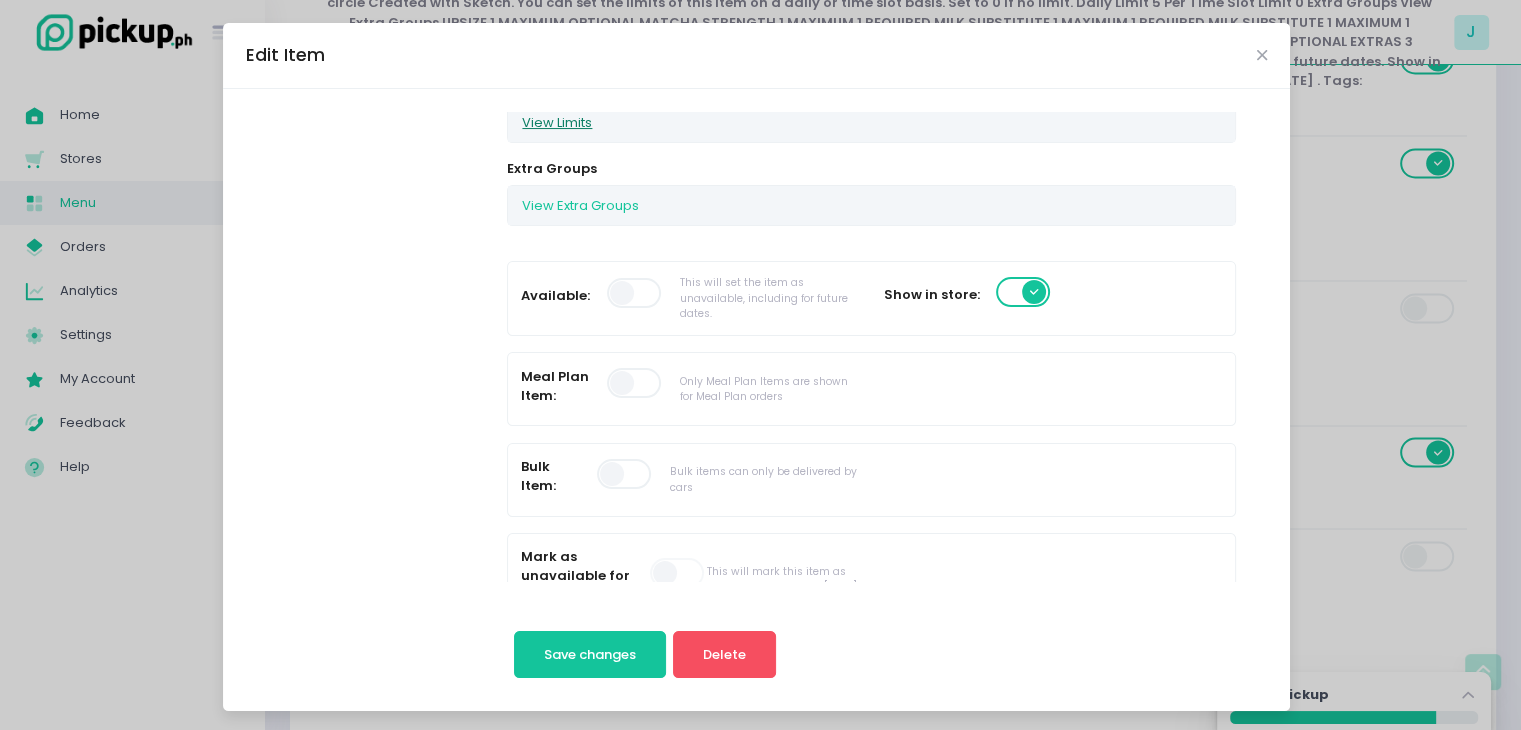 click on "View Limits" at bounding box center (557, 123) 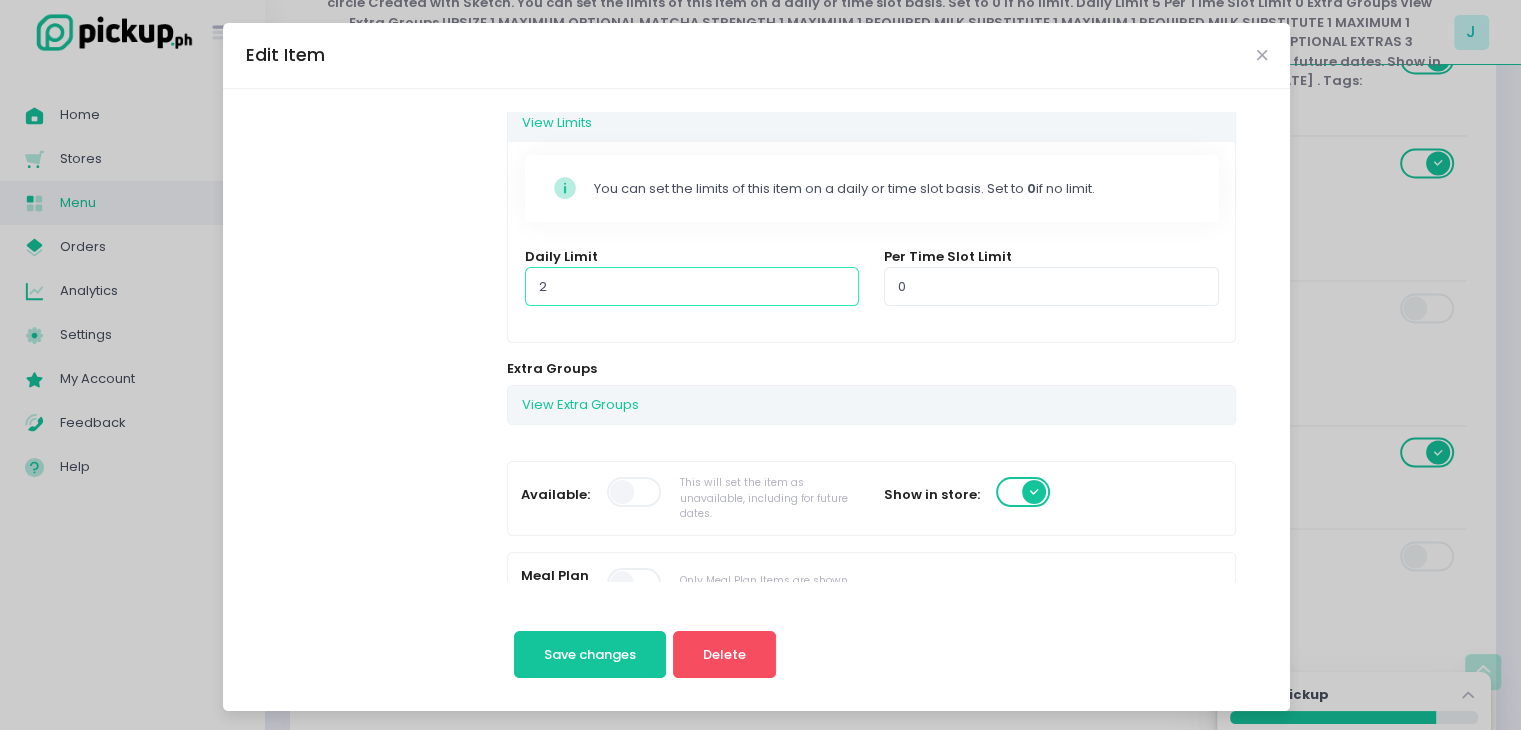 click on "2" at bounding box center [692, 286] 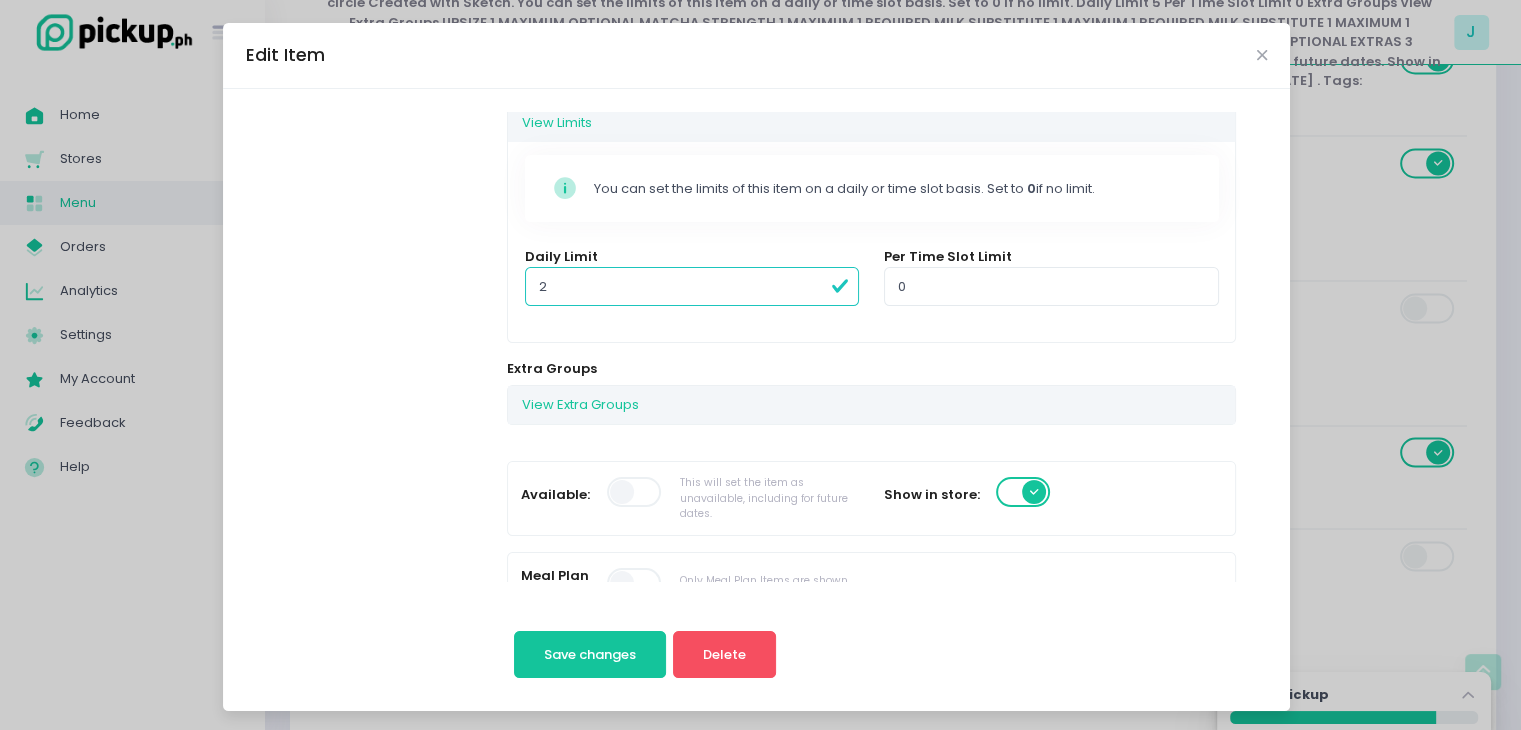 click on "2" at bounding box center [692, 286] 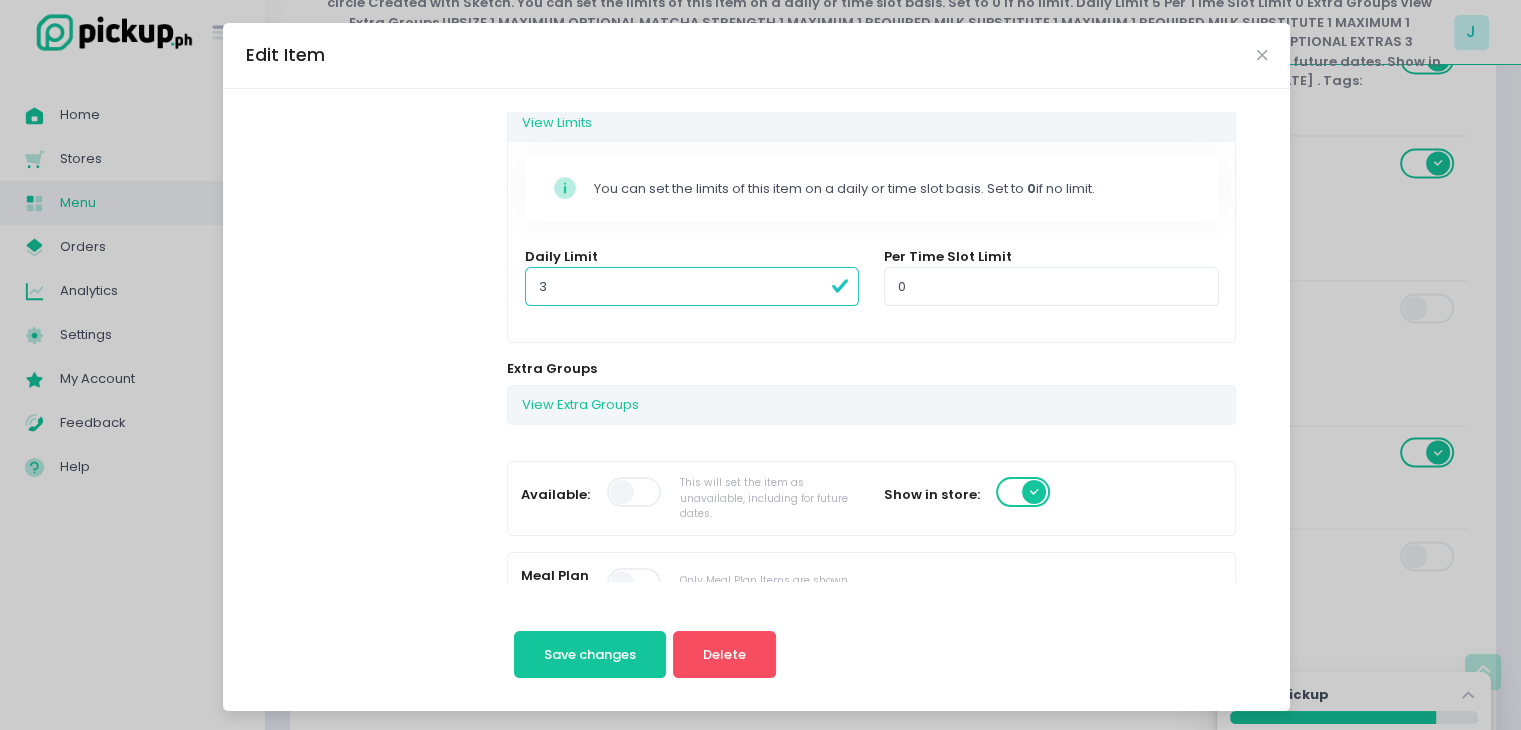 click on "3" at bounding box center [692, 286] 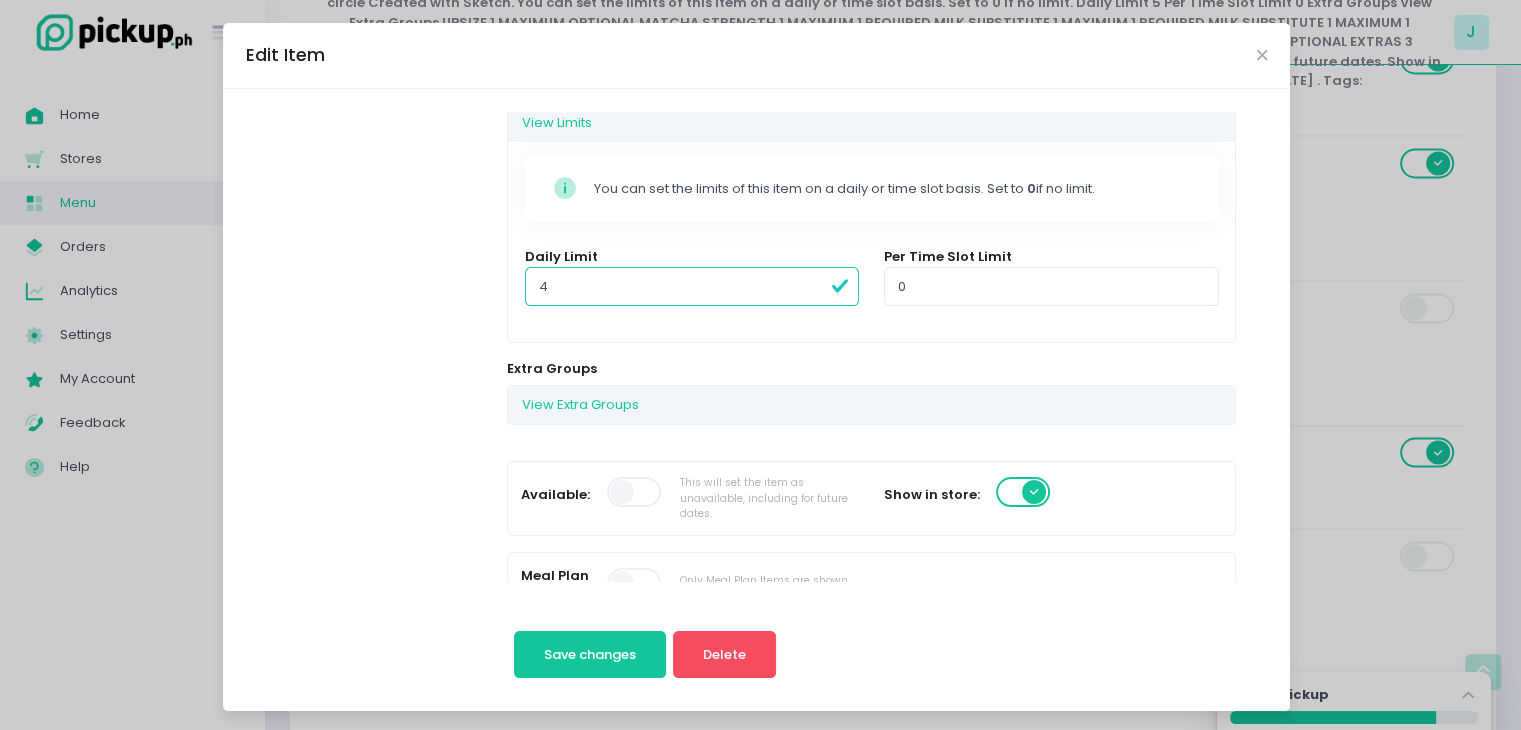 click on "4" at bounding box center (692, 286) 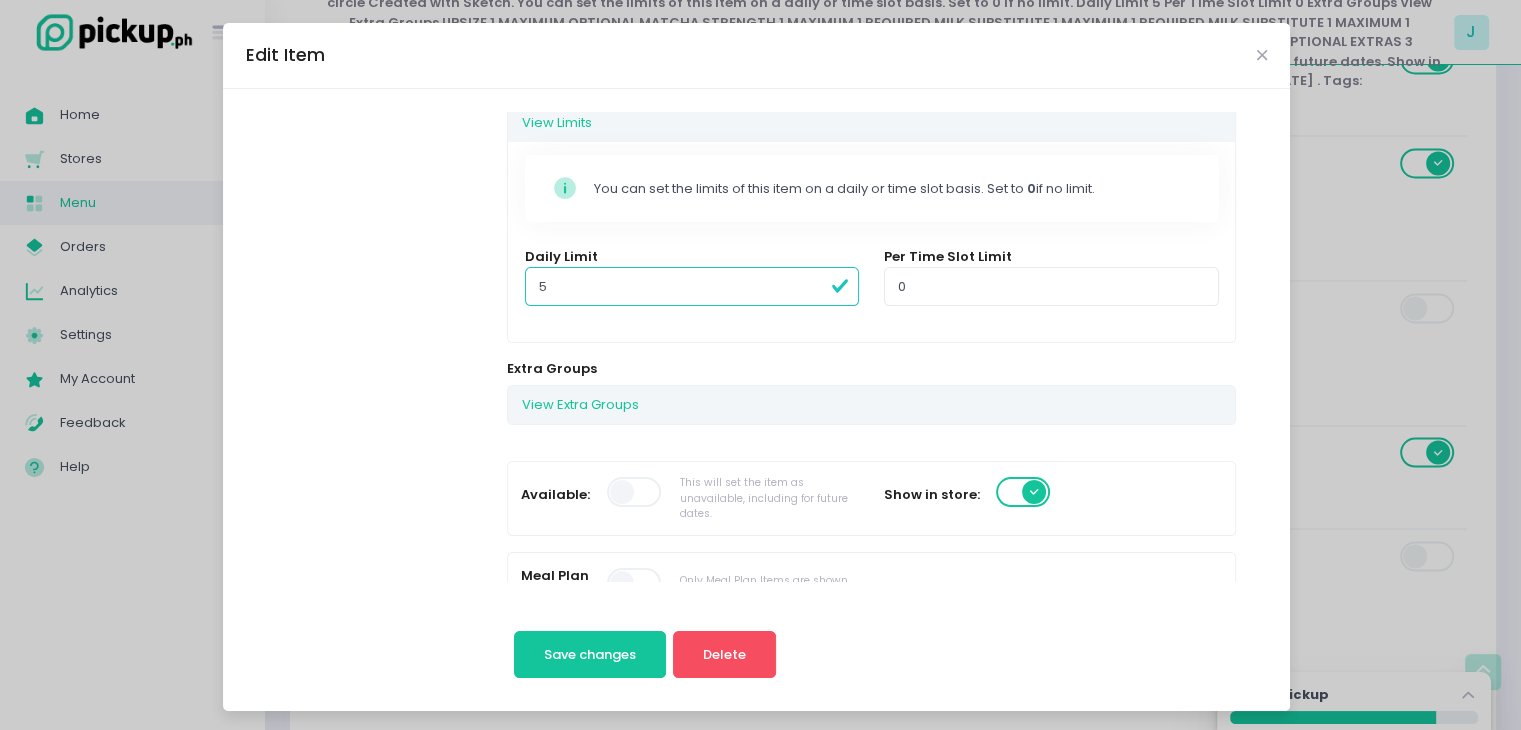 type on "5" 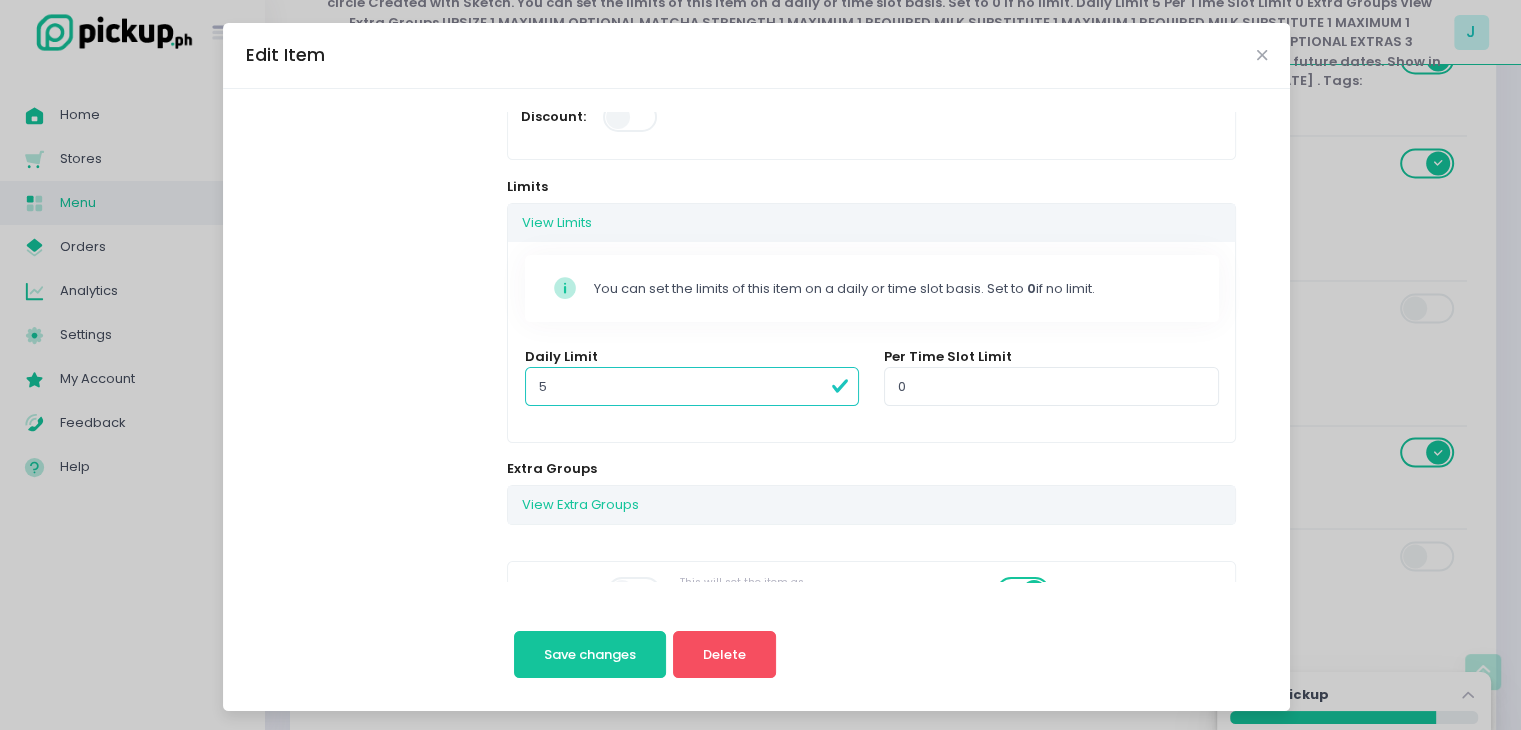 scroll, scrollTop: 400, scrollLeft: 0, axis: vertical 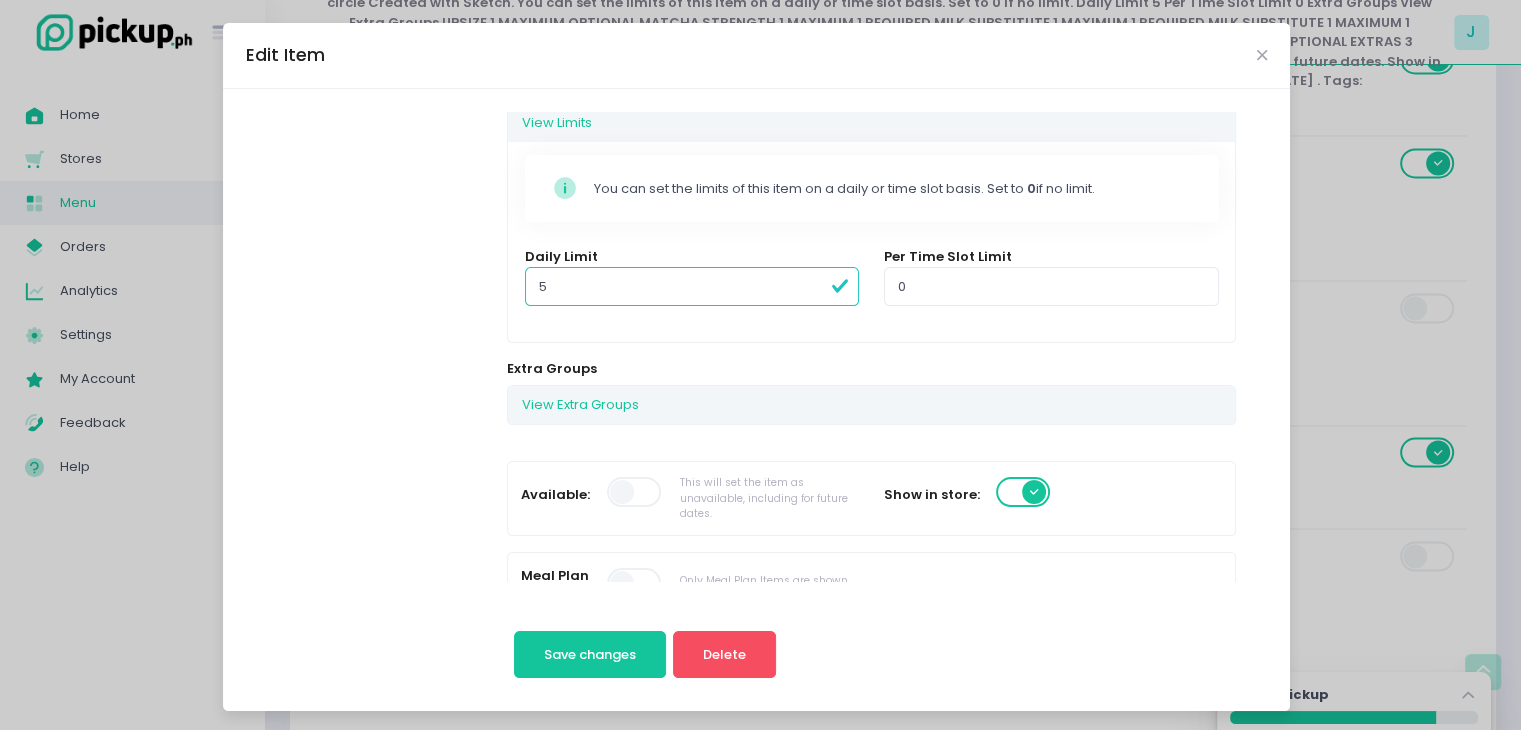 click at bounding box center (635, 492) 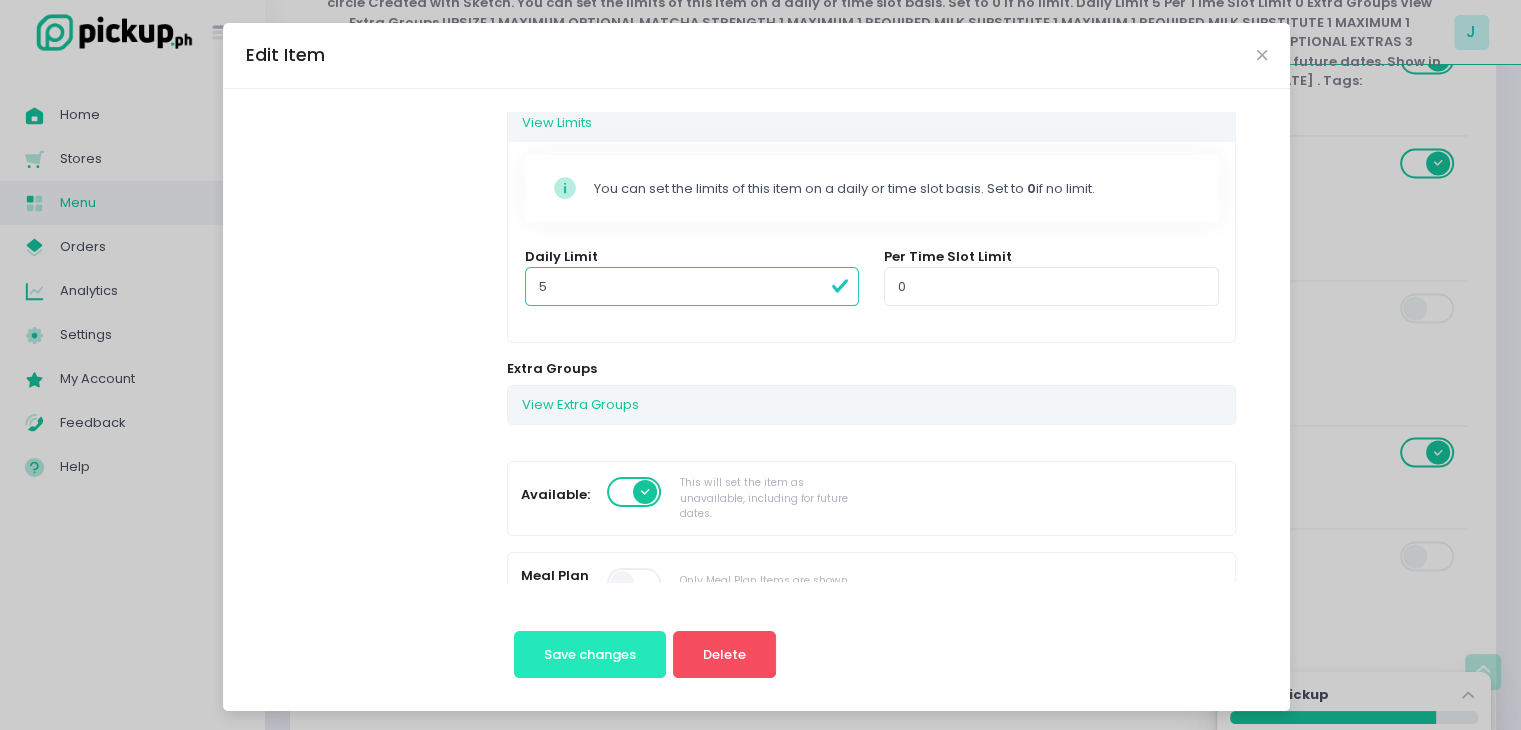 click on "Save changes" at bounding box center [590, 655] 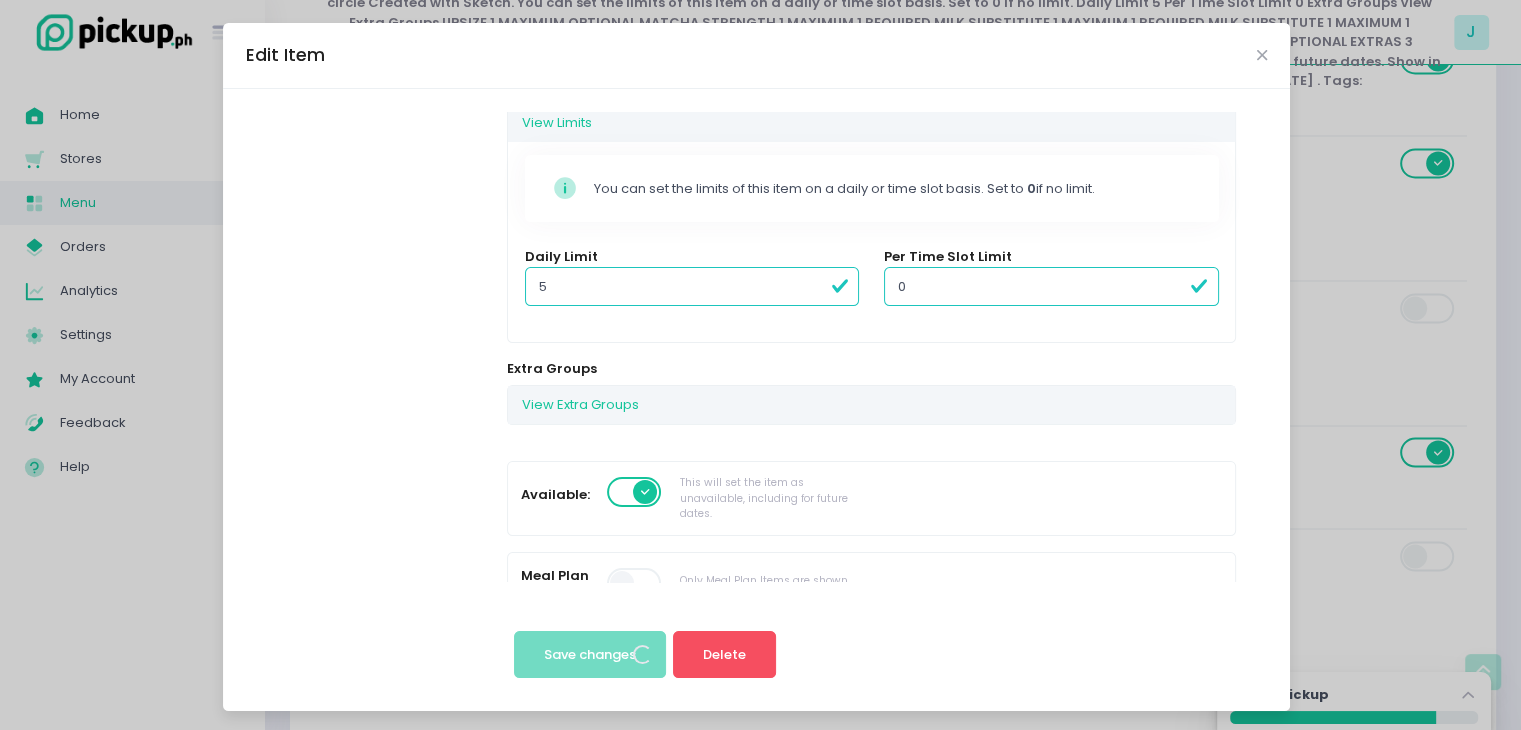scroll, scrollTop: 0, scrollLeft: 0, axis: both 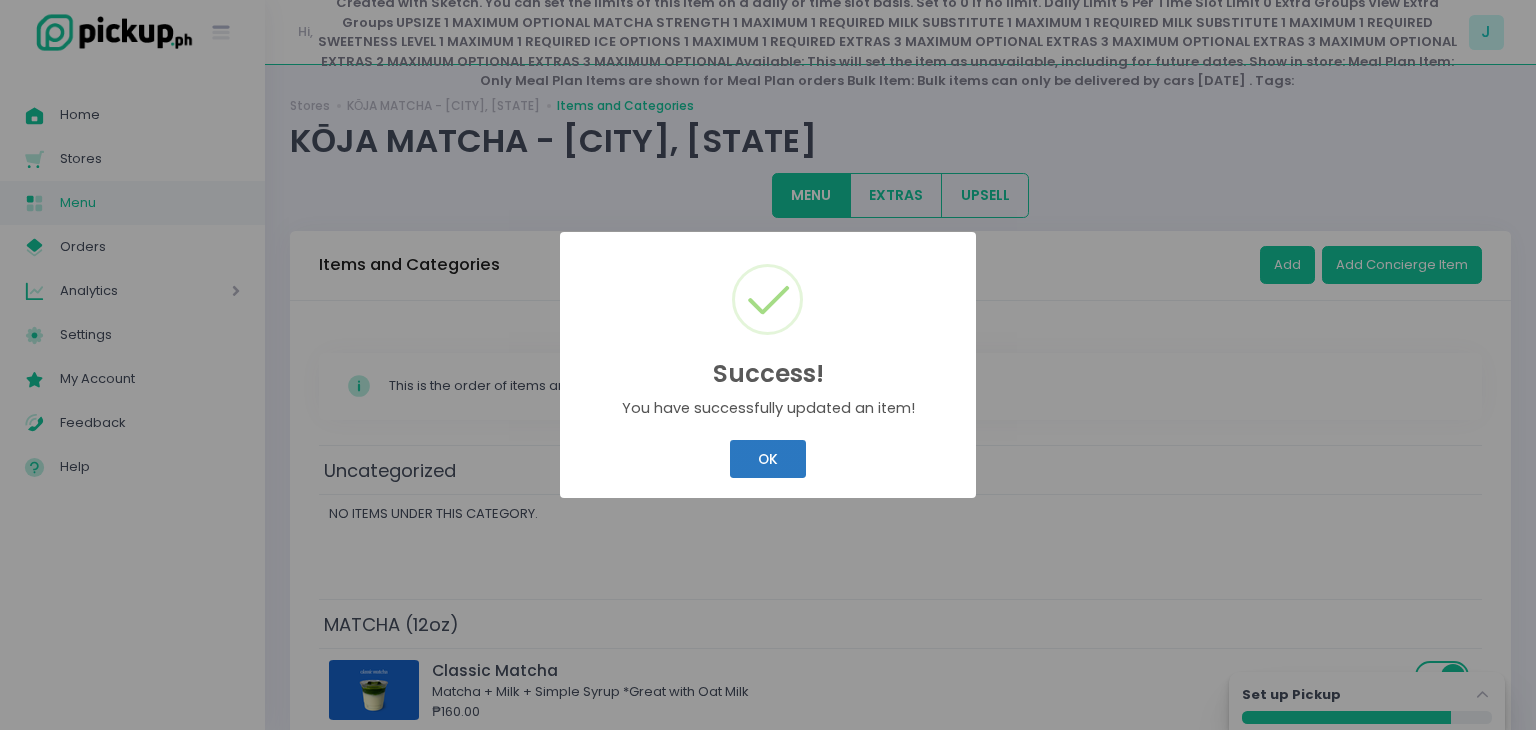 click on "OK" at bounding box center (767, 459) 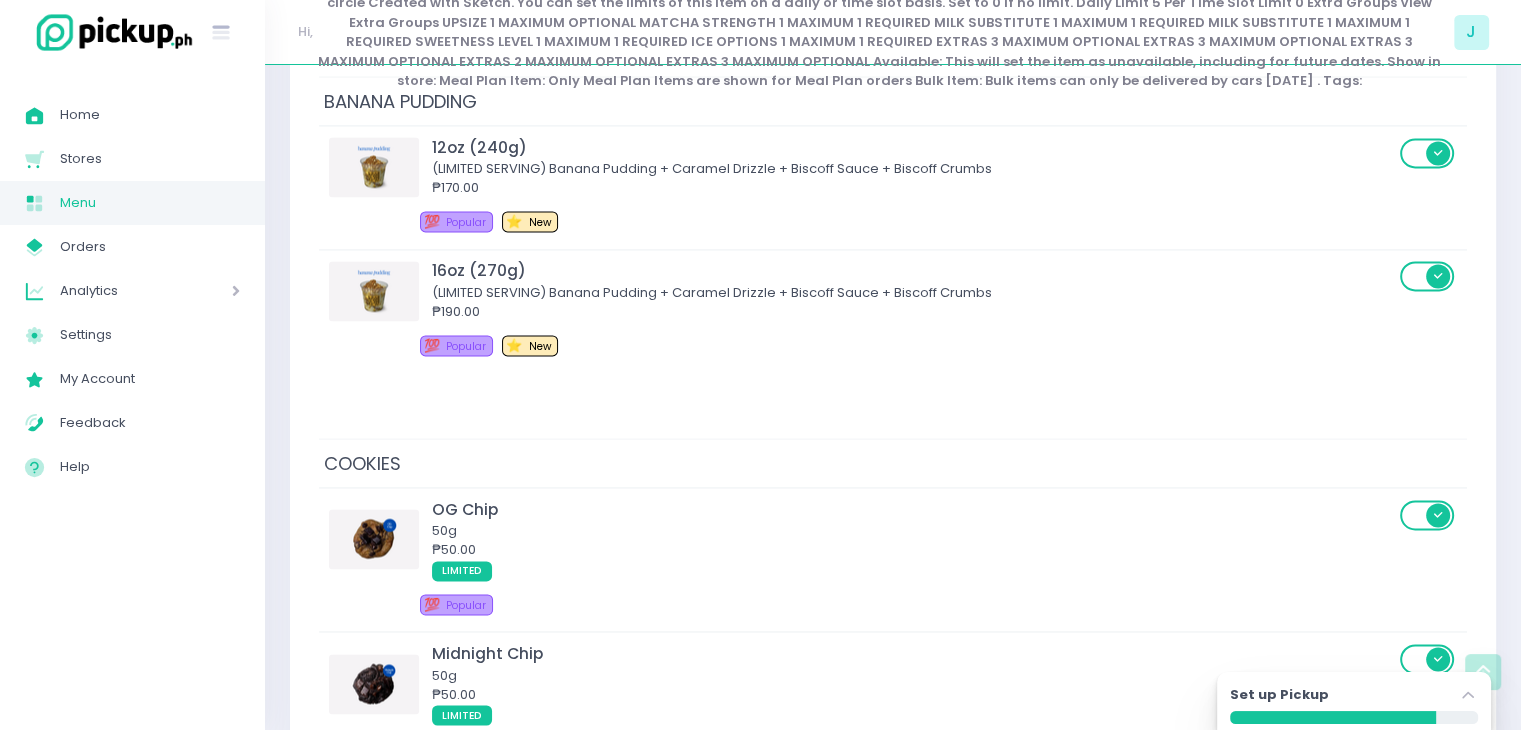 scroll, scrollTop: 3500, scrollLeft: 0, axis: vertical 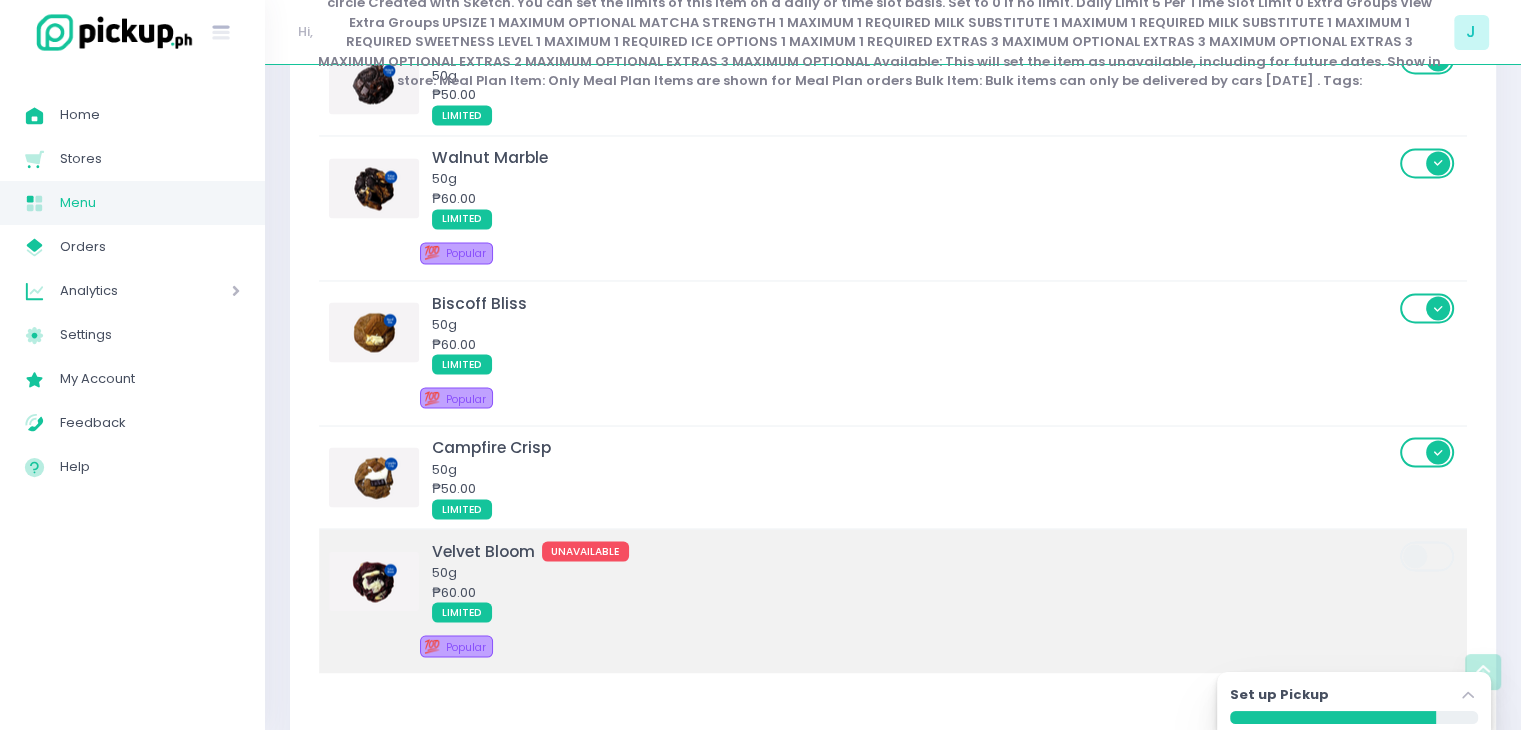 click on "₱60.00" at bounding box center (913, 592) 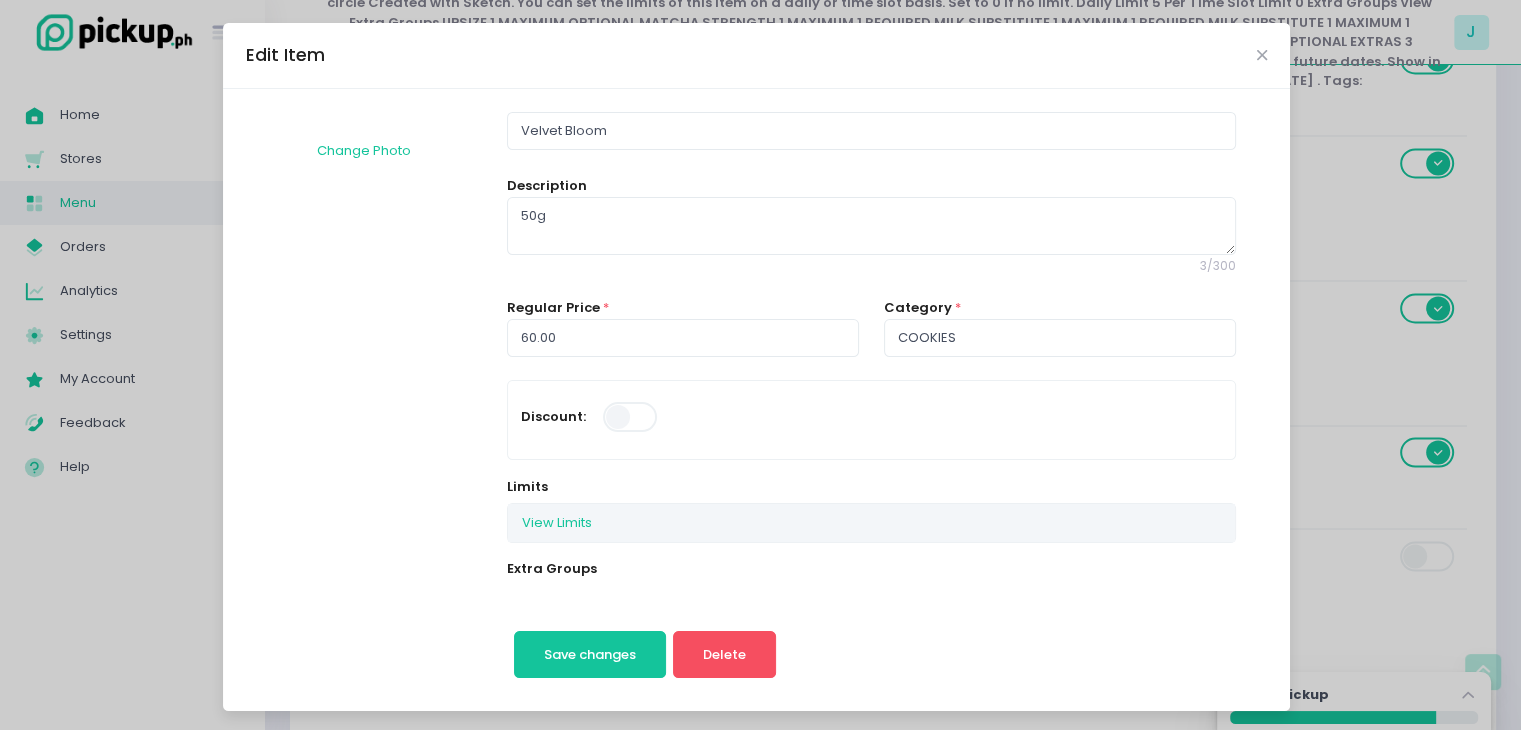 scroll, scrollTop: 100, scrollLeft: 0, axis: vertical 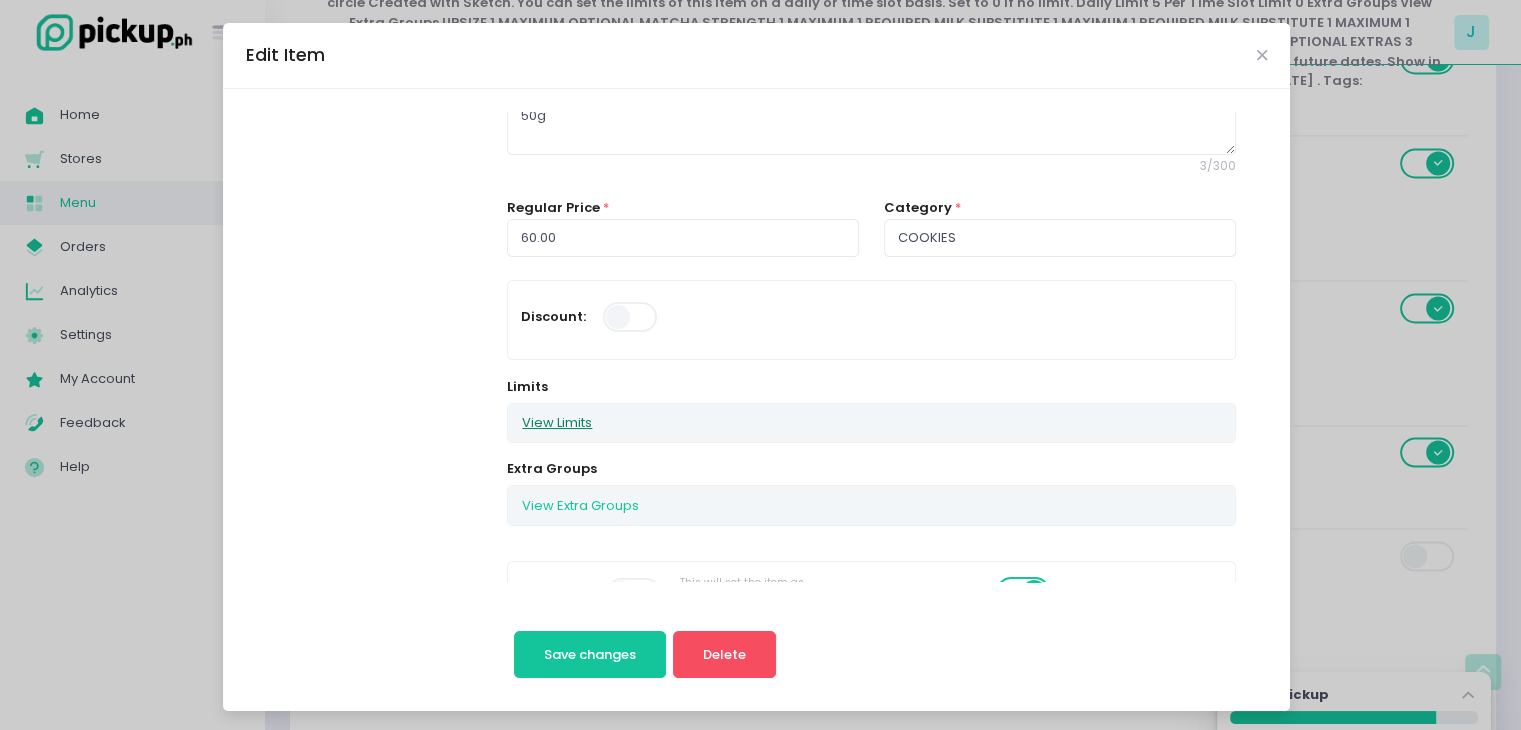 click on "View Limits" at bounding box center (557, 423) 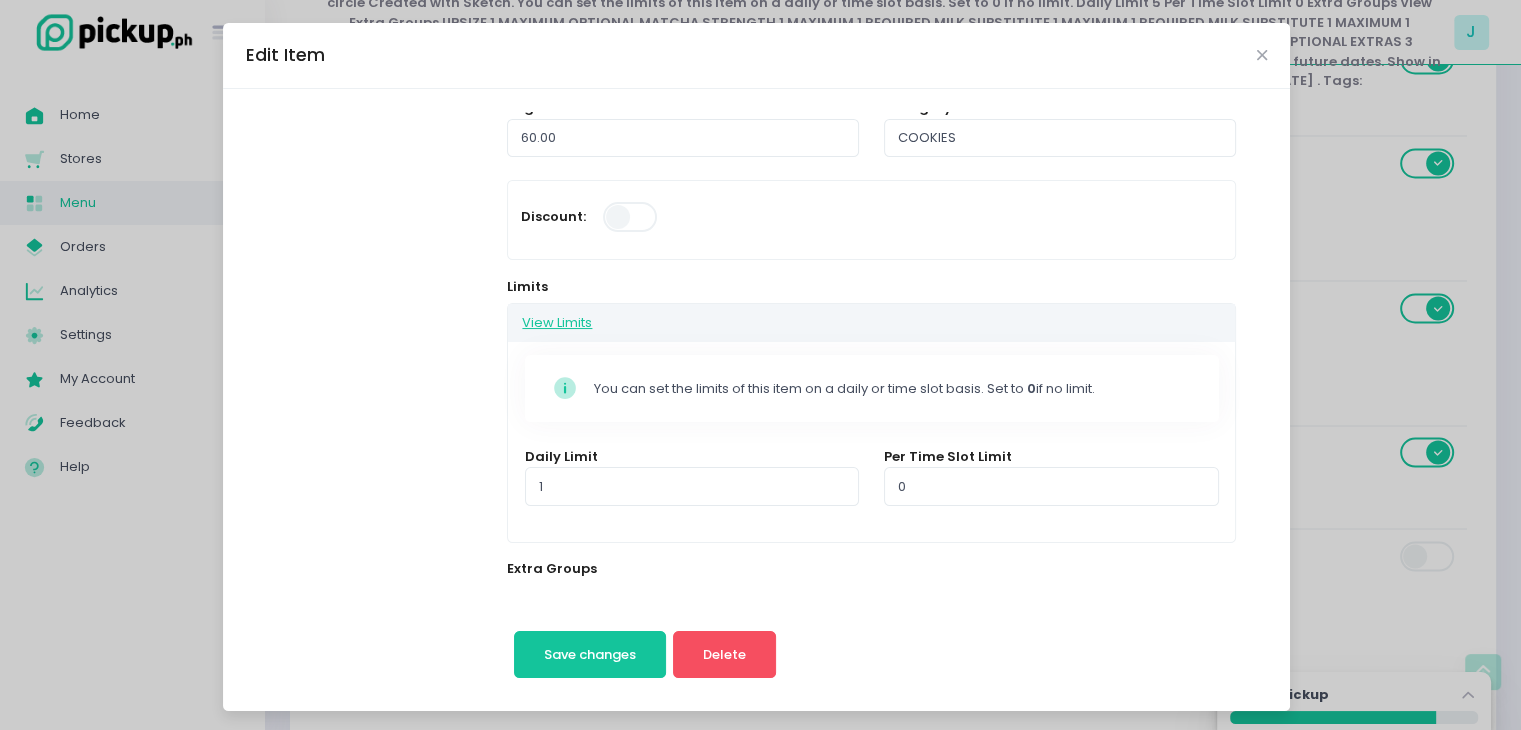 scroll, scrollTop: 300, scrollLeft: 0, axis: vertical 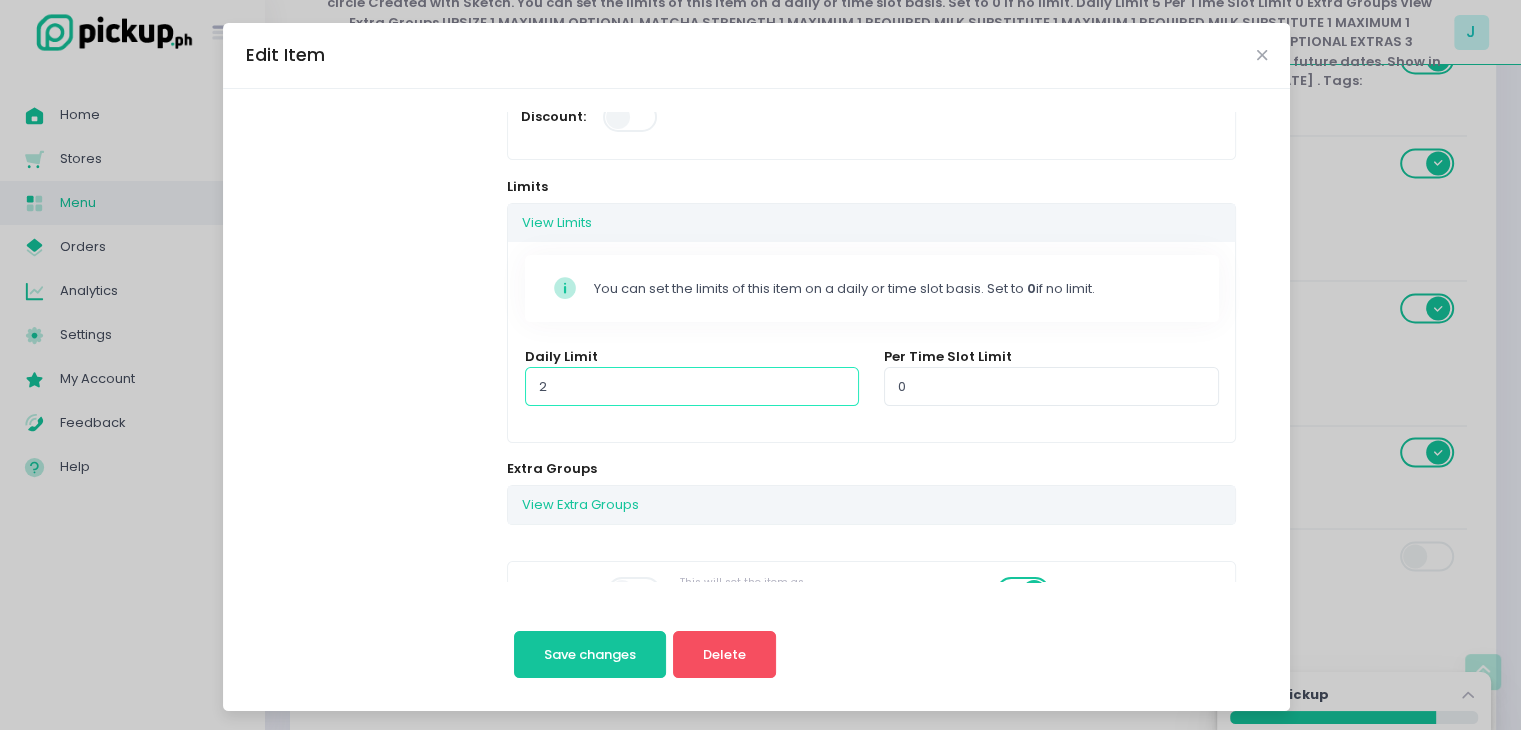 click on "2" at bounding box center [692, 386] 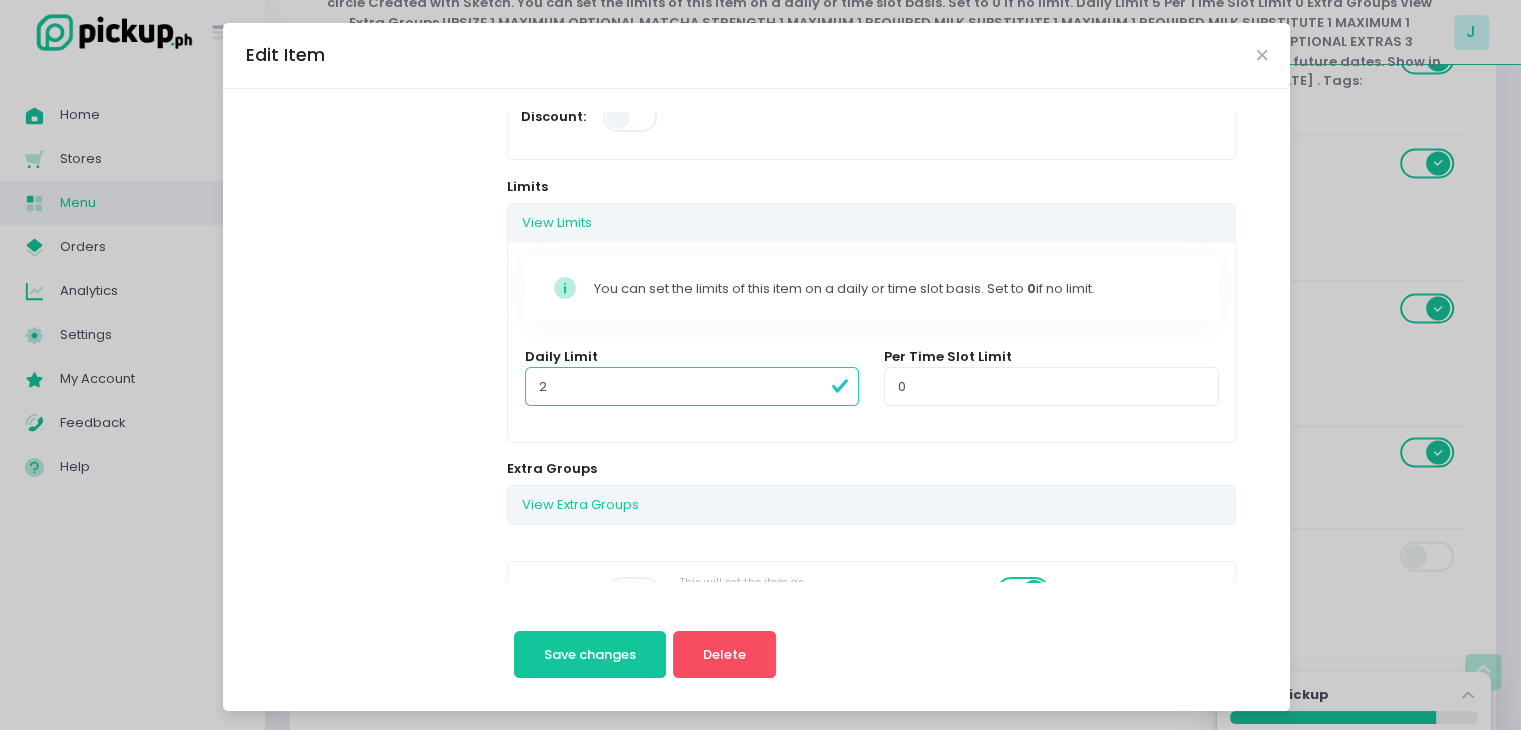 click on "2" at bounding box center [692, 386] 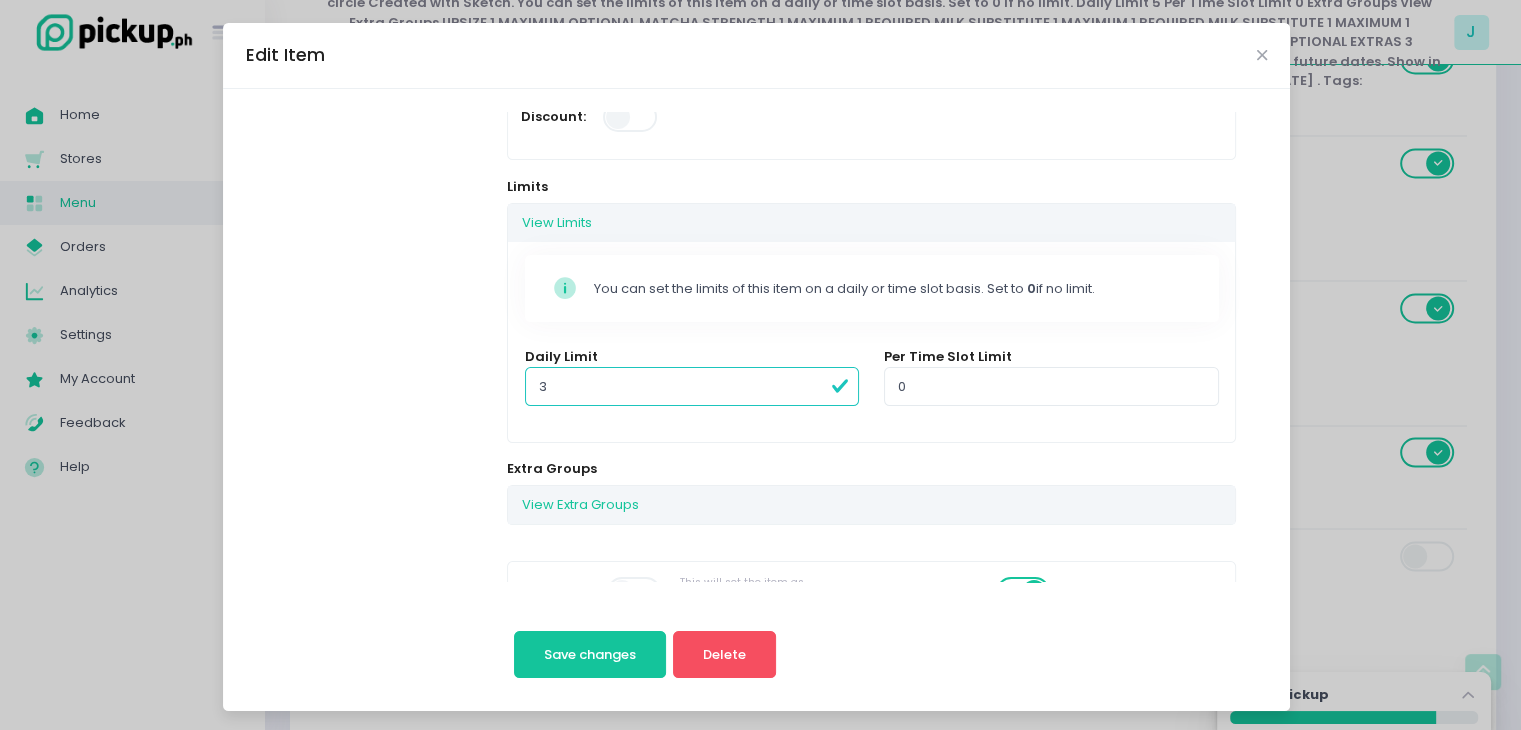 click on "3" at bounding box center (692, 386) 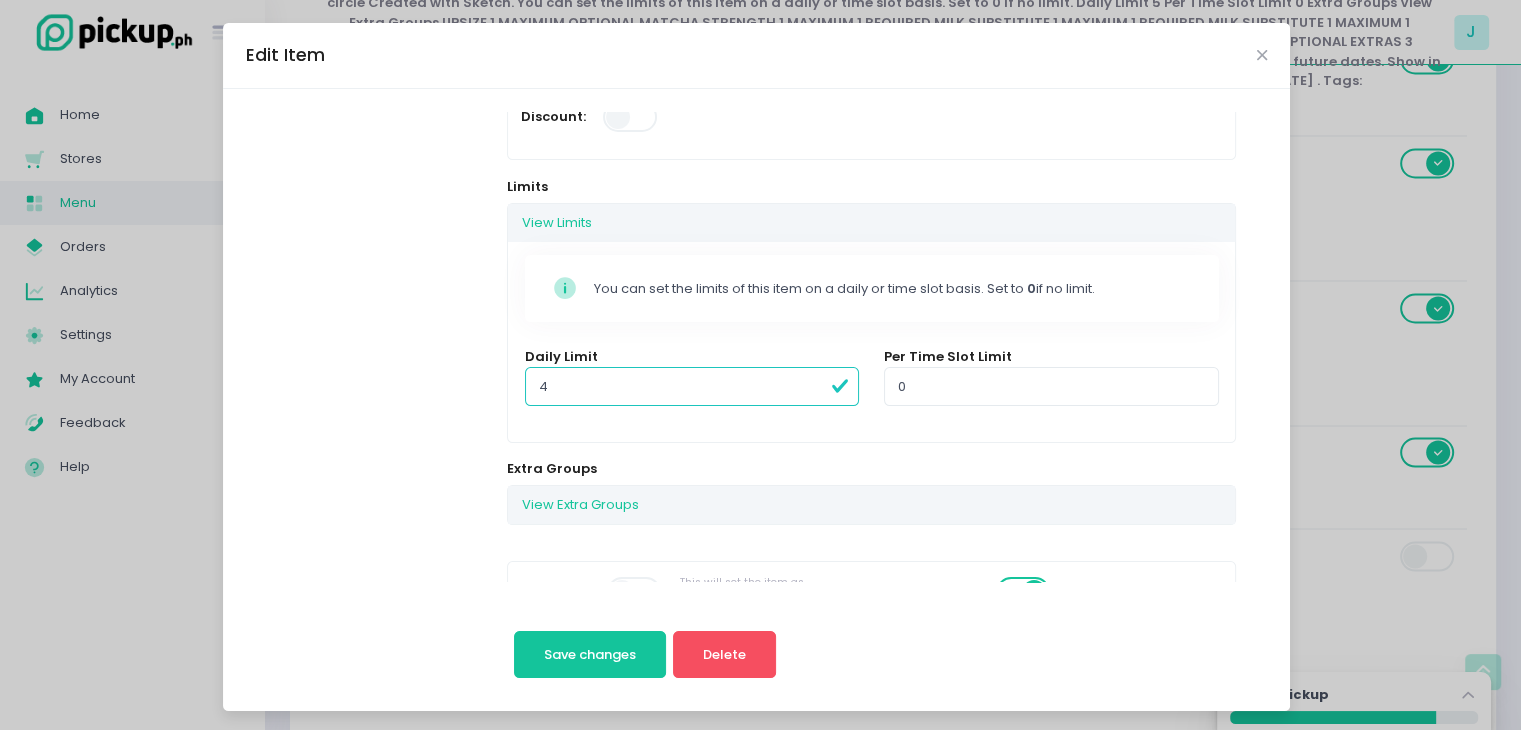 click on "4" at bounding box center [692, 386] 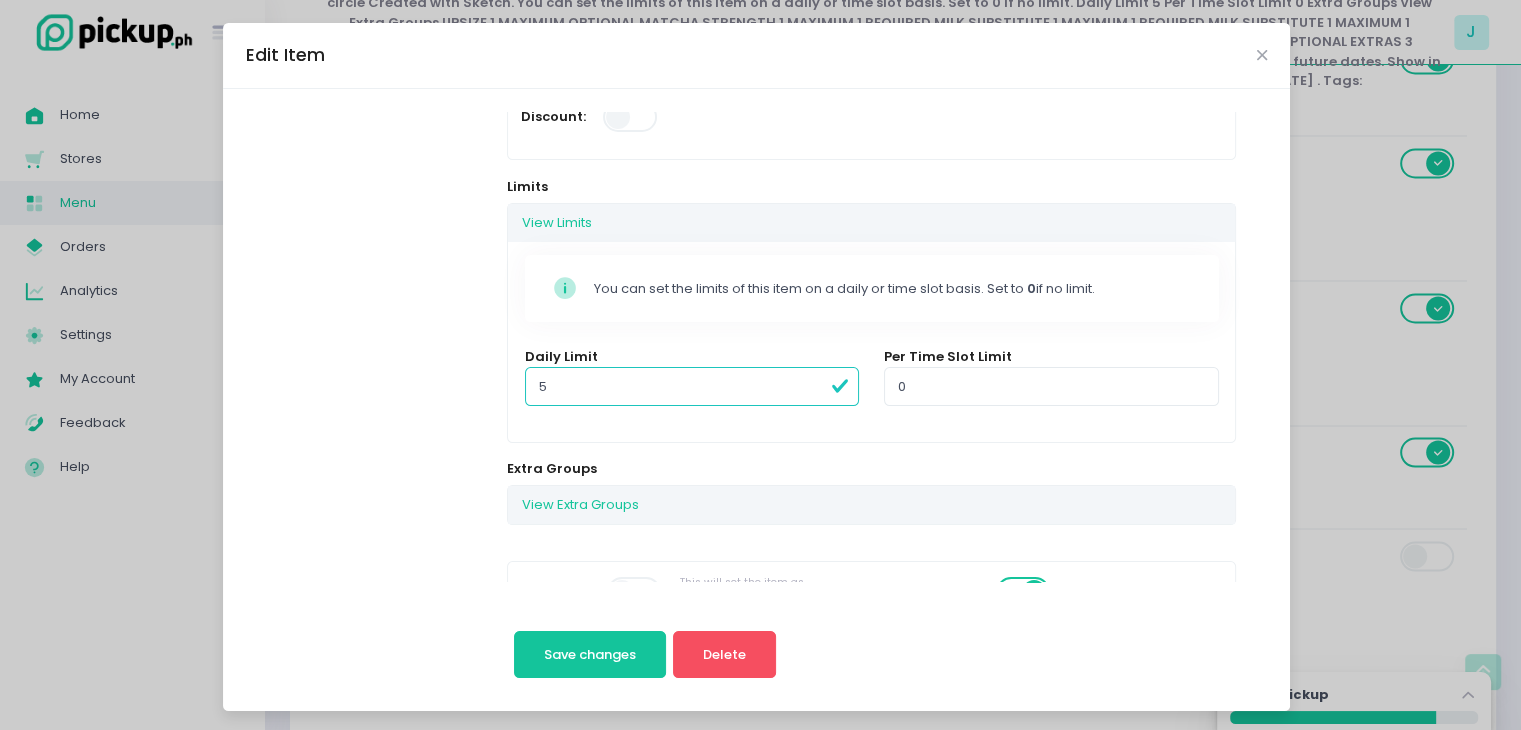 type on "5" 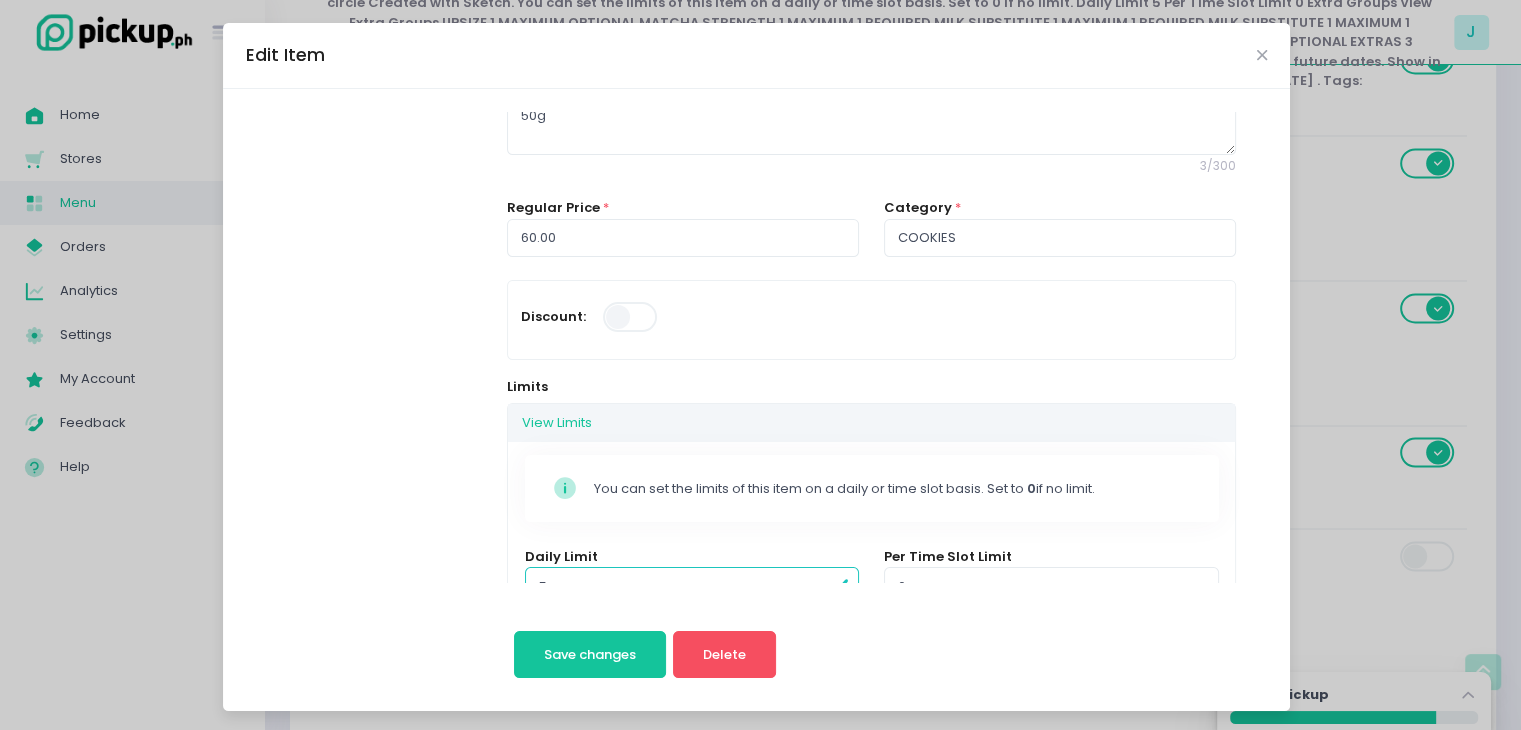 scroll, scrollTop: 400, scrollLeft: 0, axis: vertical 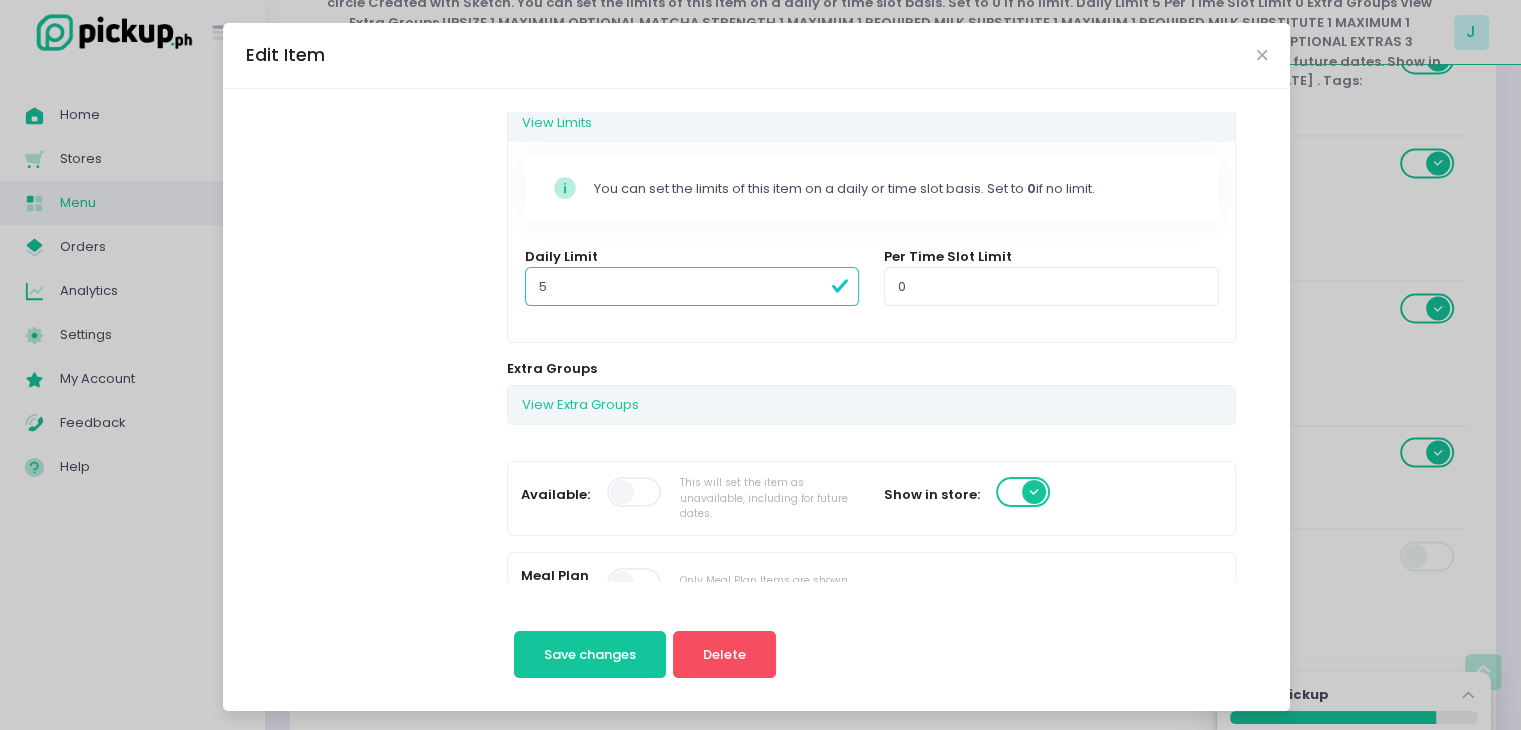 click at bounding box center [635, 492] 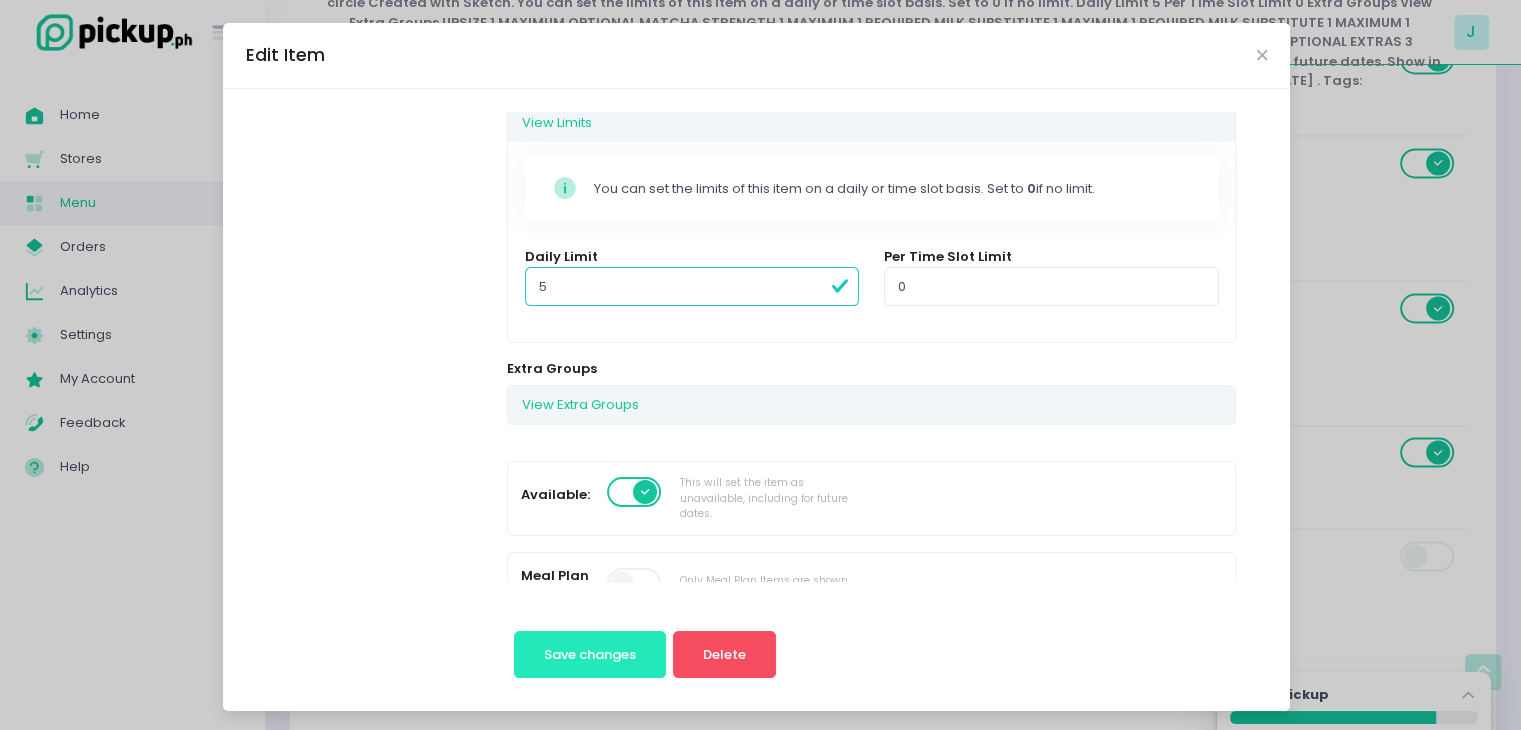 click on "Save changes" at bounding box center [590, 654] 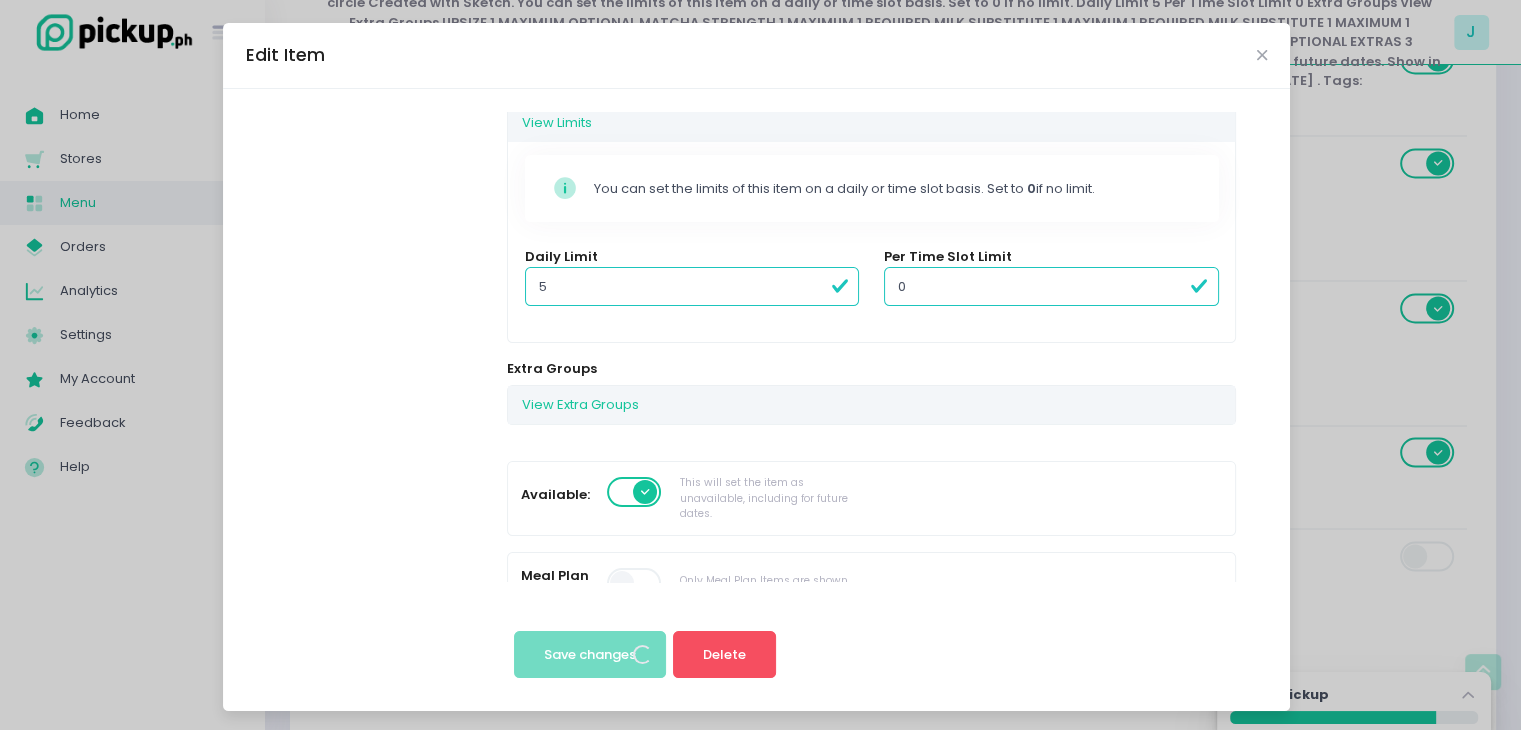 scroll, scrollTop: 0, scrollLeft: 0, axis: both 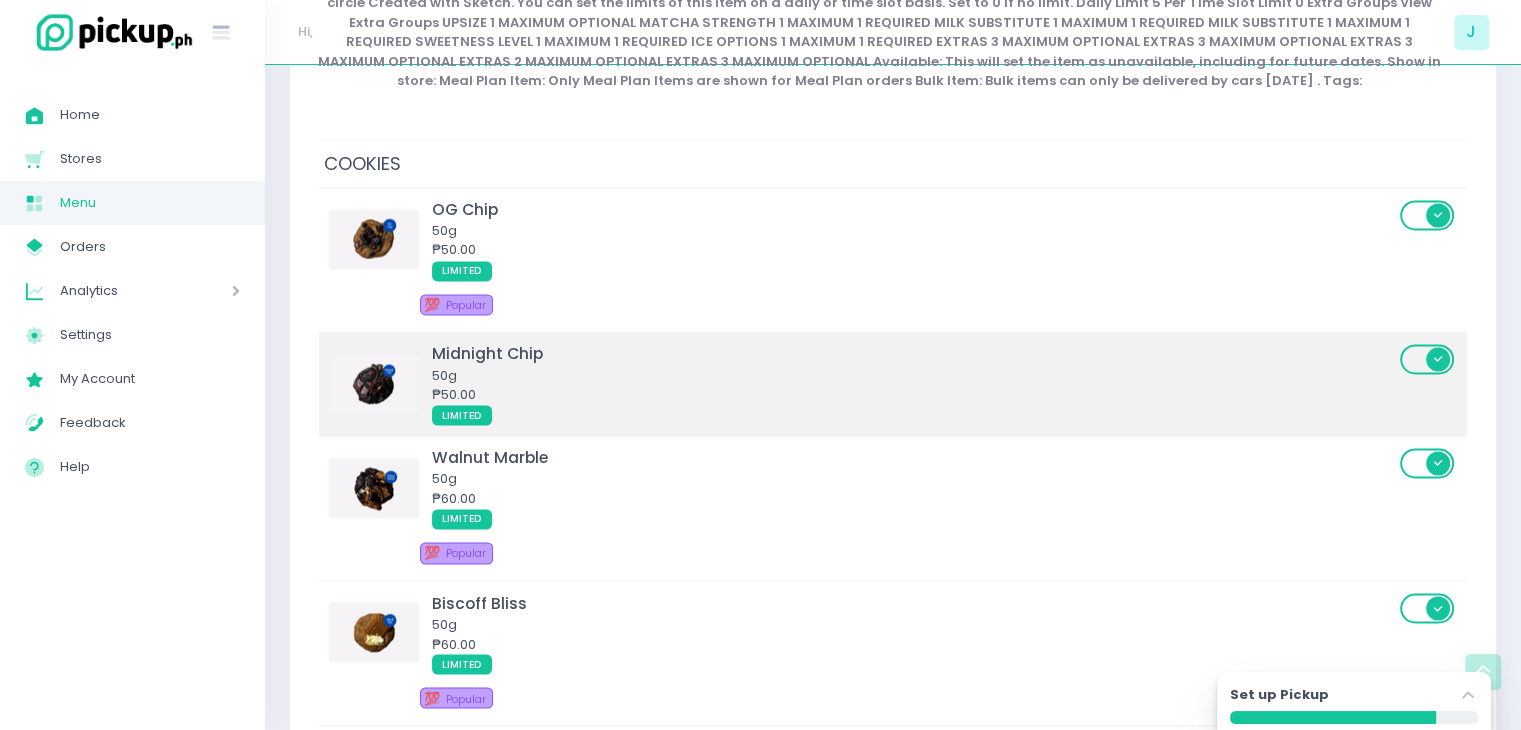 click on "Midnight Chip" at bounding box center [913, 353] 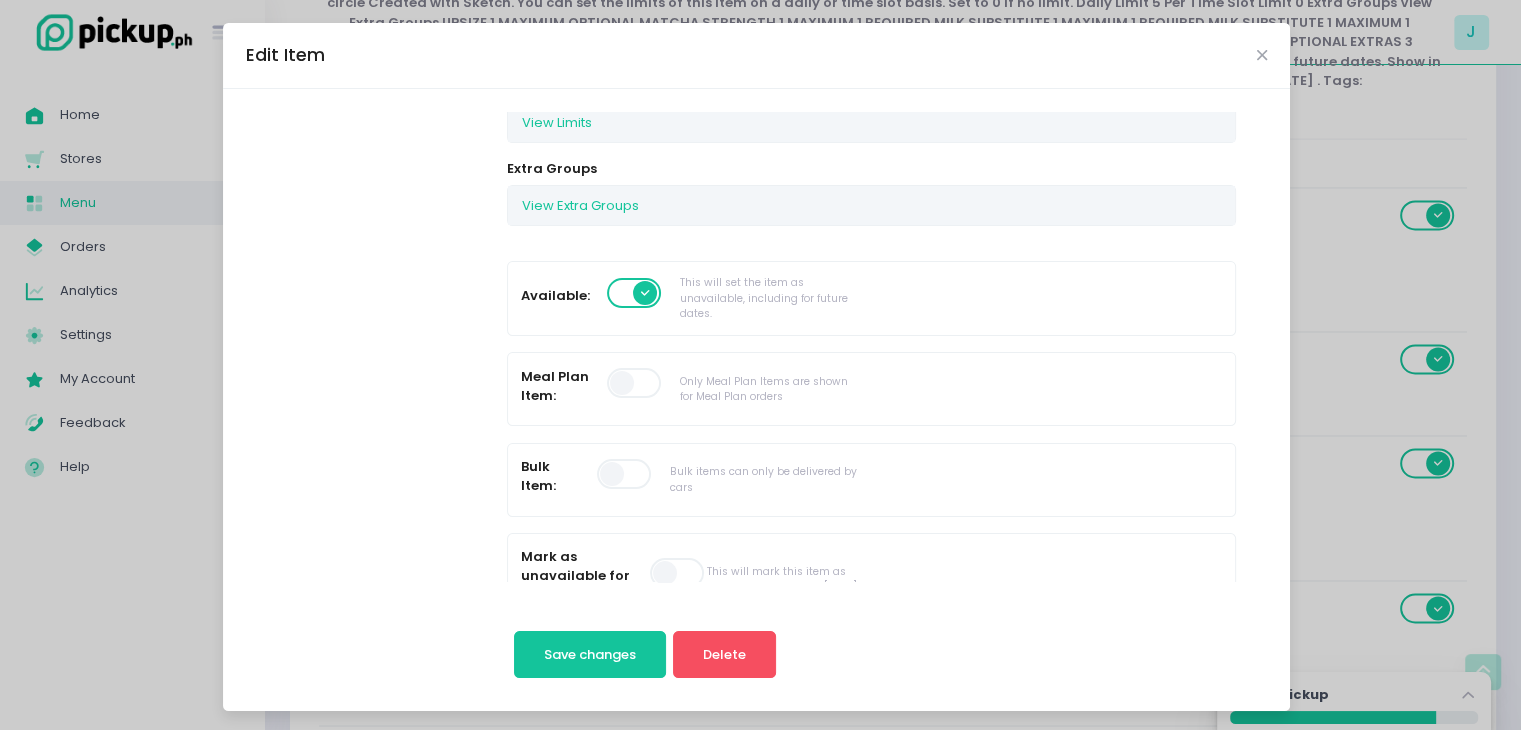 scroll, scrollTop: 800, scrollLeft: 0, axis: vertical 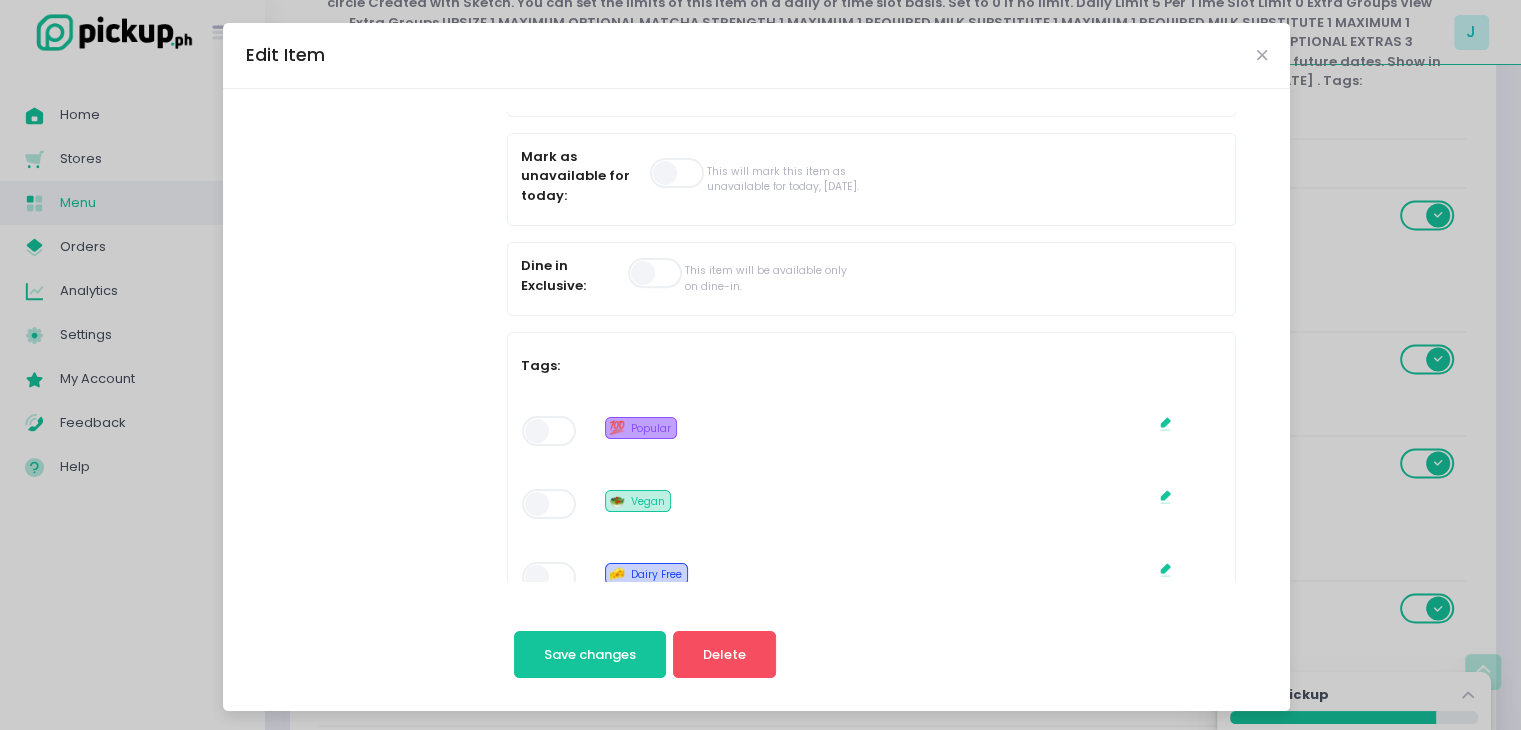 click at bounding box center [550, 431] 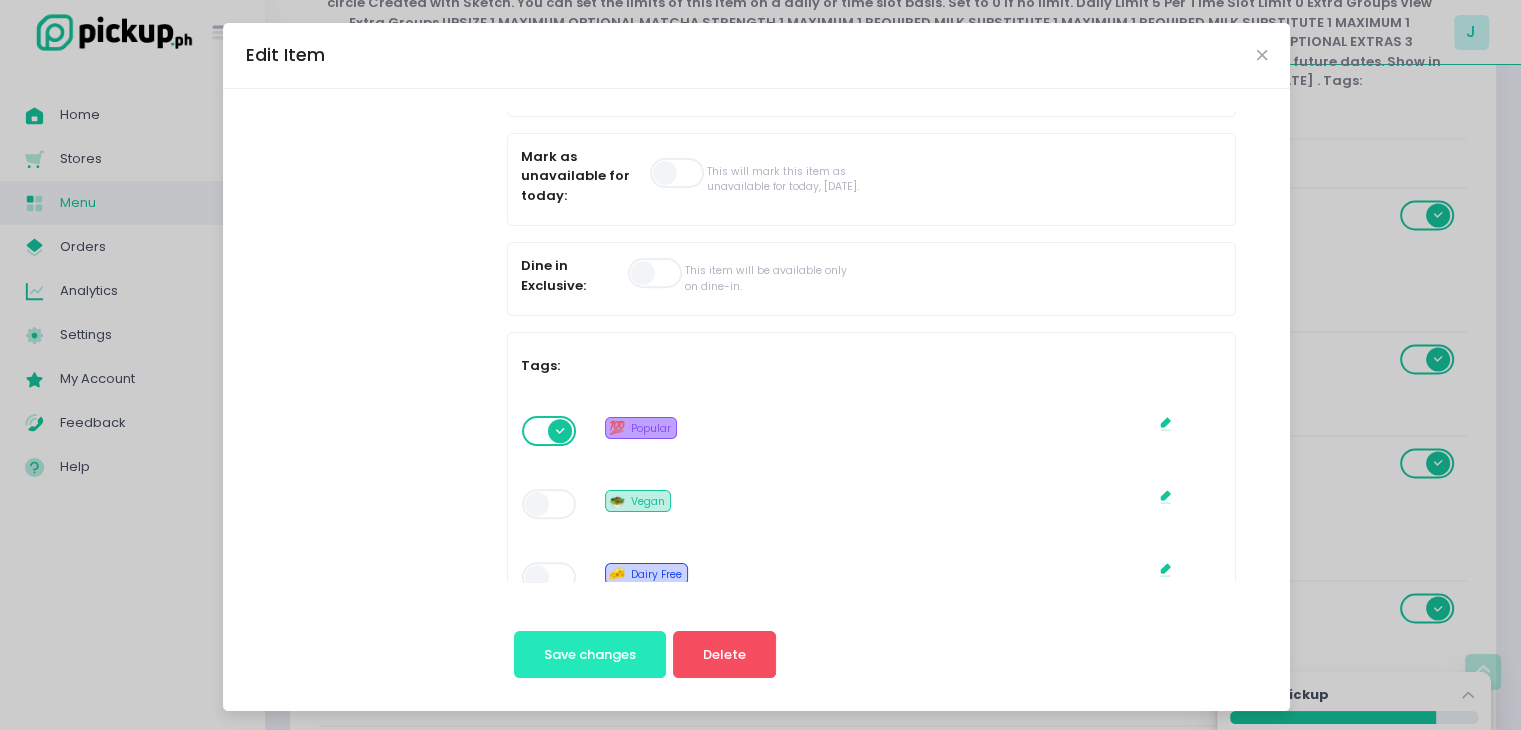 click on "Save changes" at bounding box center [590, 655] 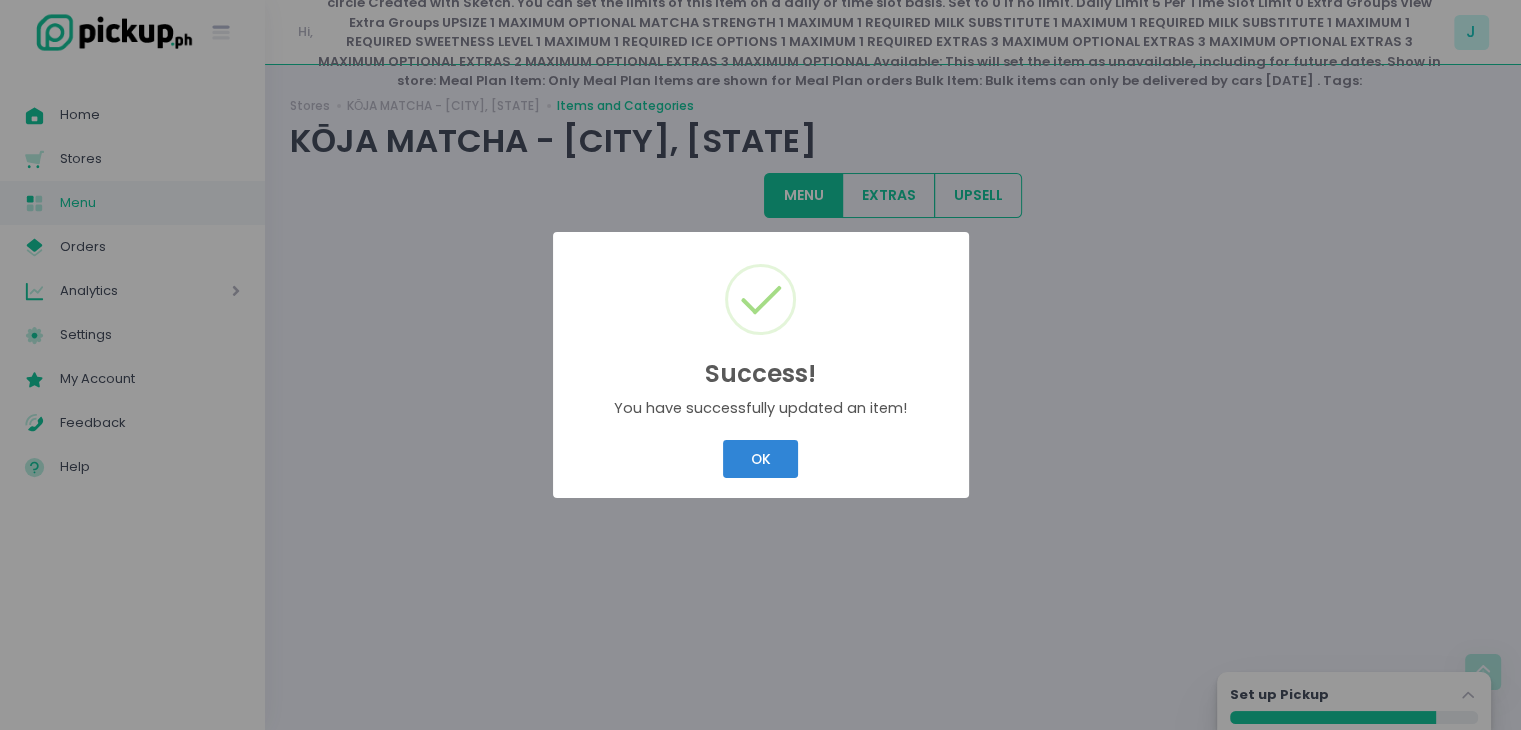 scroll, scrollTop: 0, scrollLeft: 0, axis: both 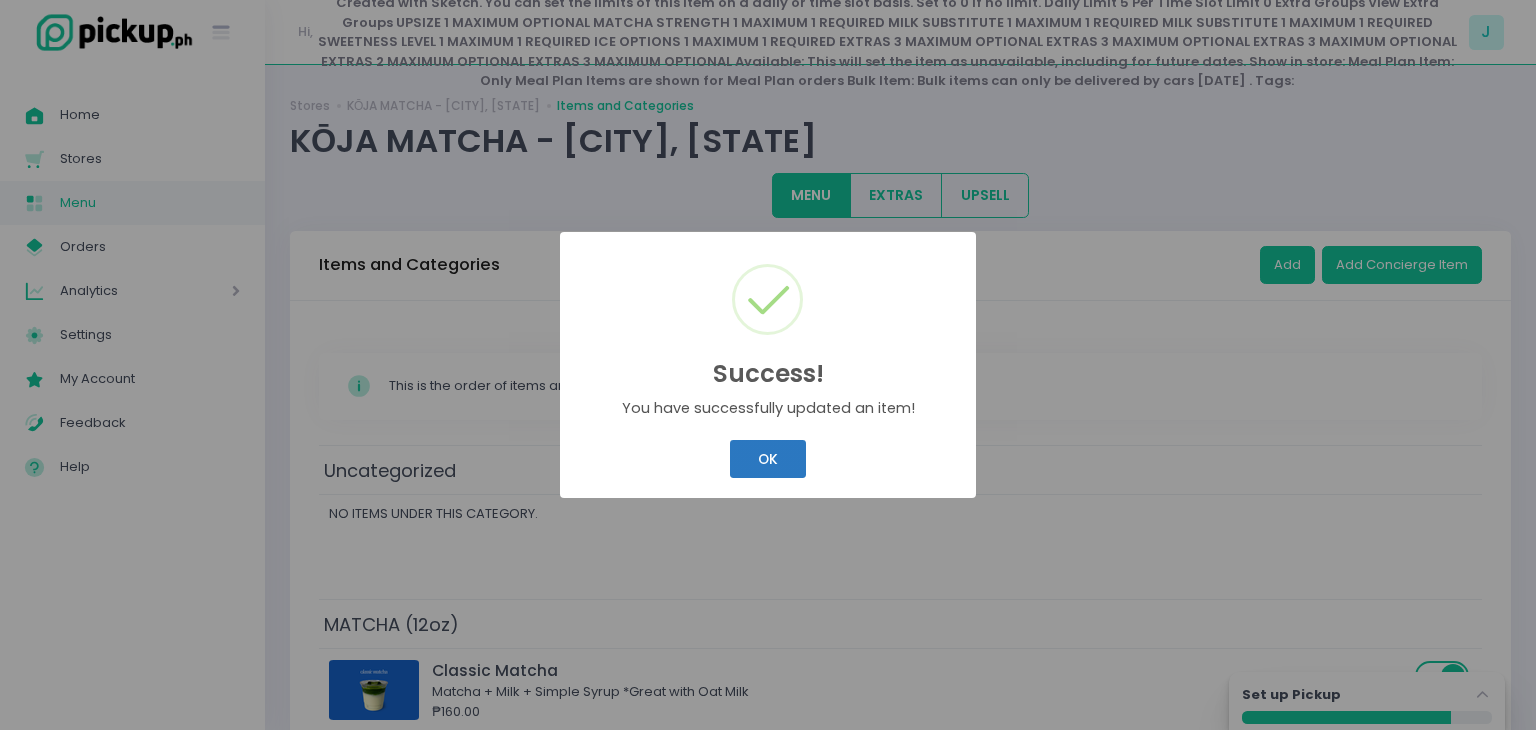 click on "OK" at bounding box center [767, 459] 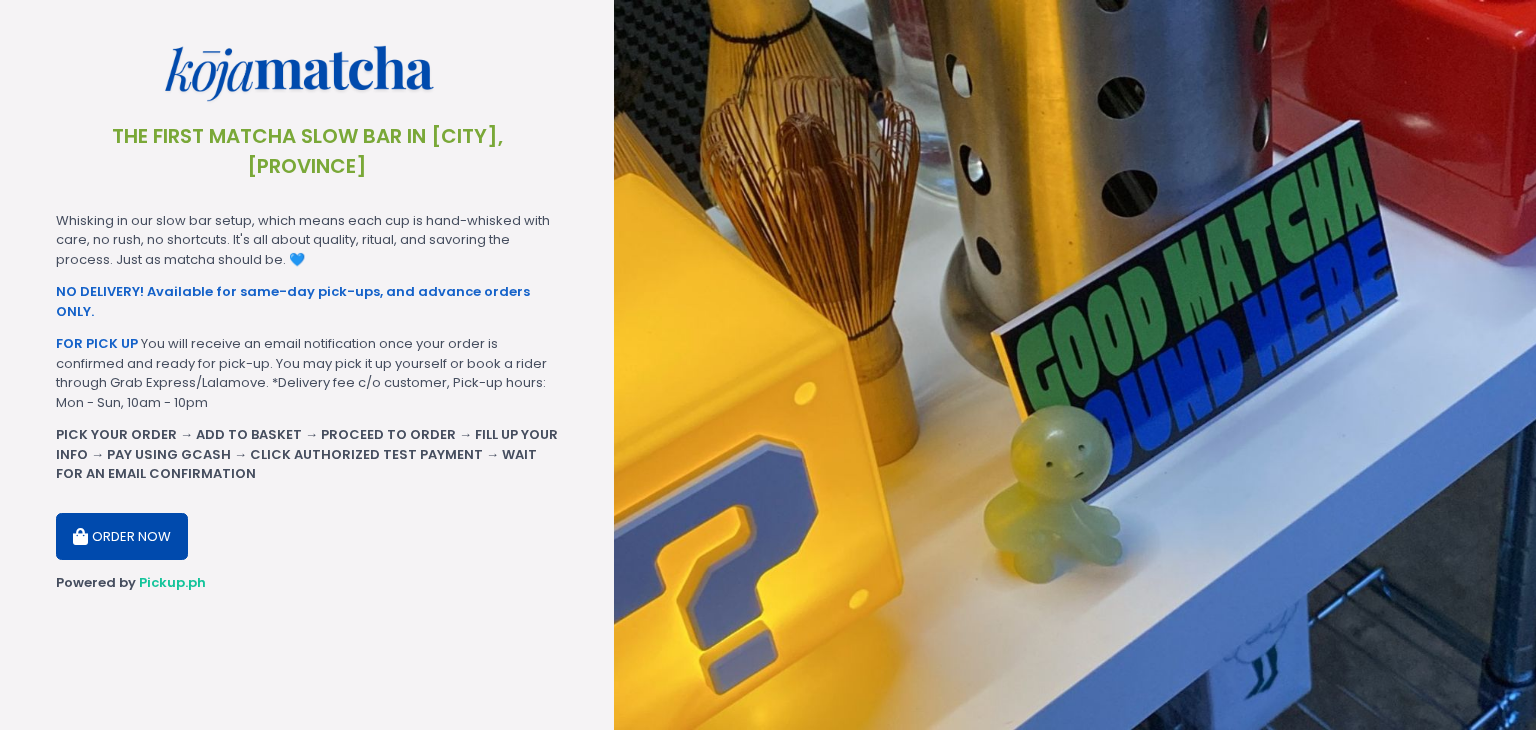 scroll, scrollTop: 0, scrollLeft: 0, axis: both 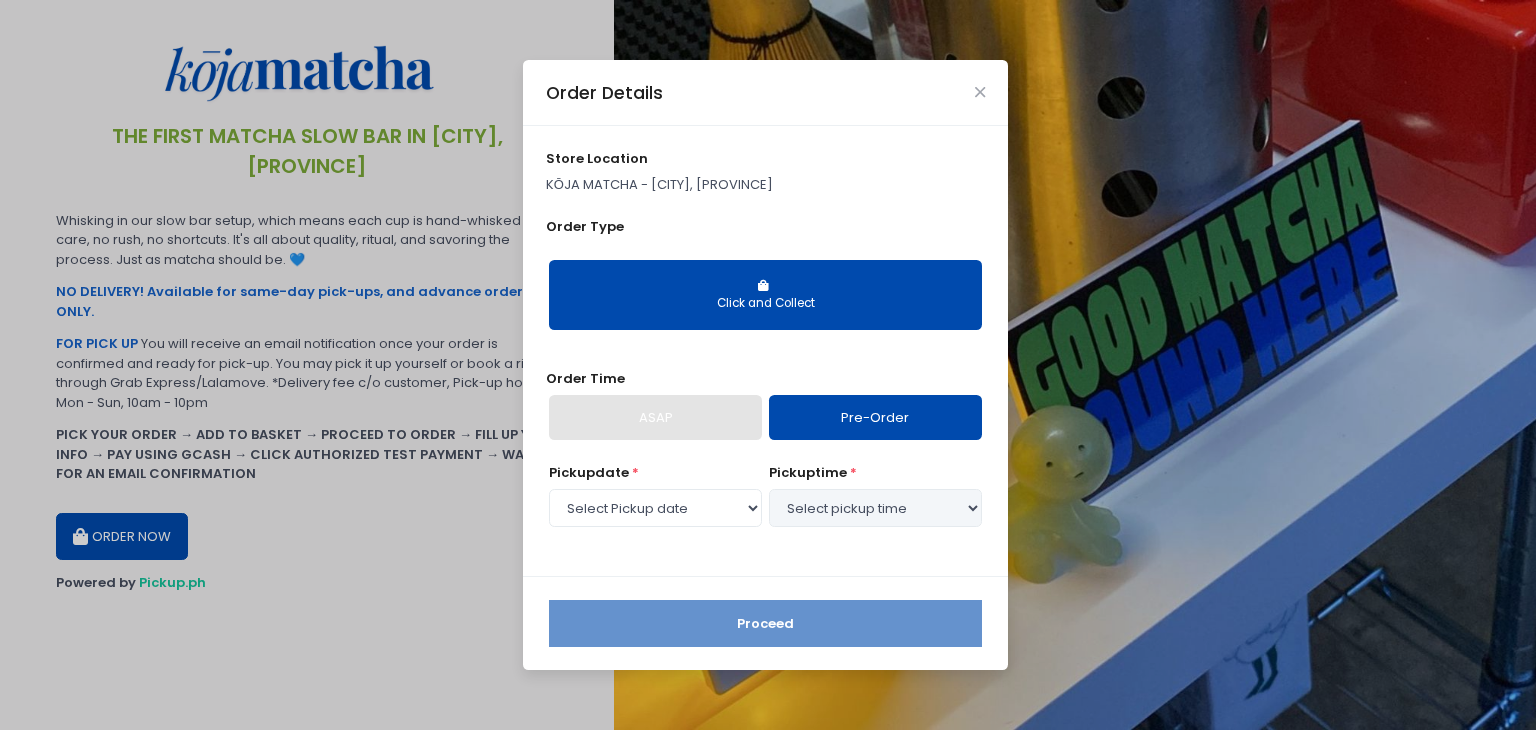 select on "[DATE]" 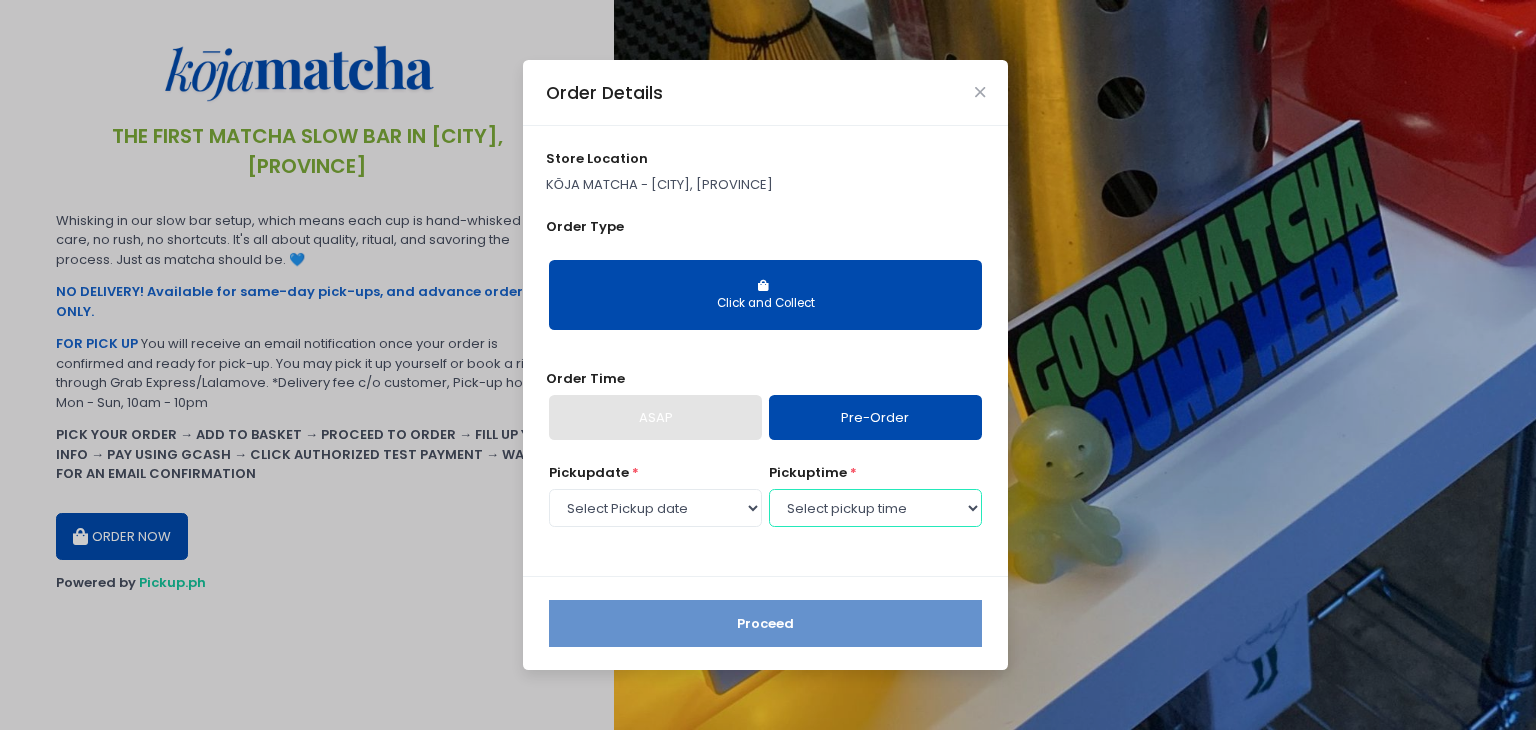 click on "Select pickup time 10:00 AM - 10:30 AM 10:30 AM - 11:00 AM 11:00 AM - 11:30 AM 11:30 AM - 12:00 PM 12:00 PM - 12:30 PM 12:30 PM - 01:00 PM 01:00 PM - 01:30 PM 01:30 PM - 02:00 PM 02:00 PM - 02:30 PM 02:30 PM - 03:00 PM 03:00 PM - 03:30 PM 03:30 PM - 04:00 PM 04:00 PM - 04:30 PM 04:30 PM - 05:00 PM 05:00 PM - 05:30 PM 05:30 PM - 06:00 PM 06:00 PM - 06:30 PM 06:30 PM - 07:00 PM 07:00 PM - 07:30 PM 07:30 PM - 08:00 PM 08:00 PM - 08:30 PM 08:30 PM - 09:00 PM 09:00 PM - 09:30 PM 09:30 PM - 10:00 PM 10:00 PM - 10:30 PM 10:30 PM - 11:00 PM" at bounding box center [875, 508] 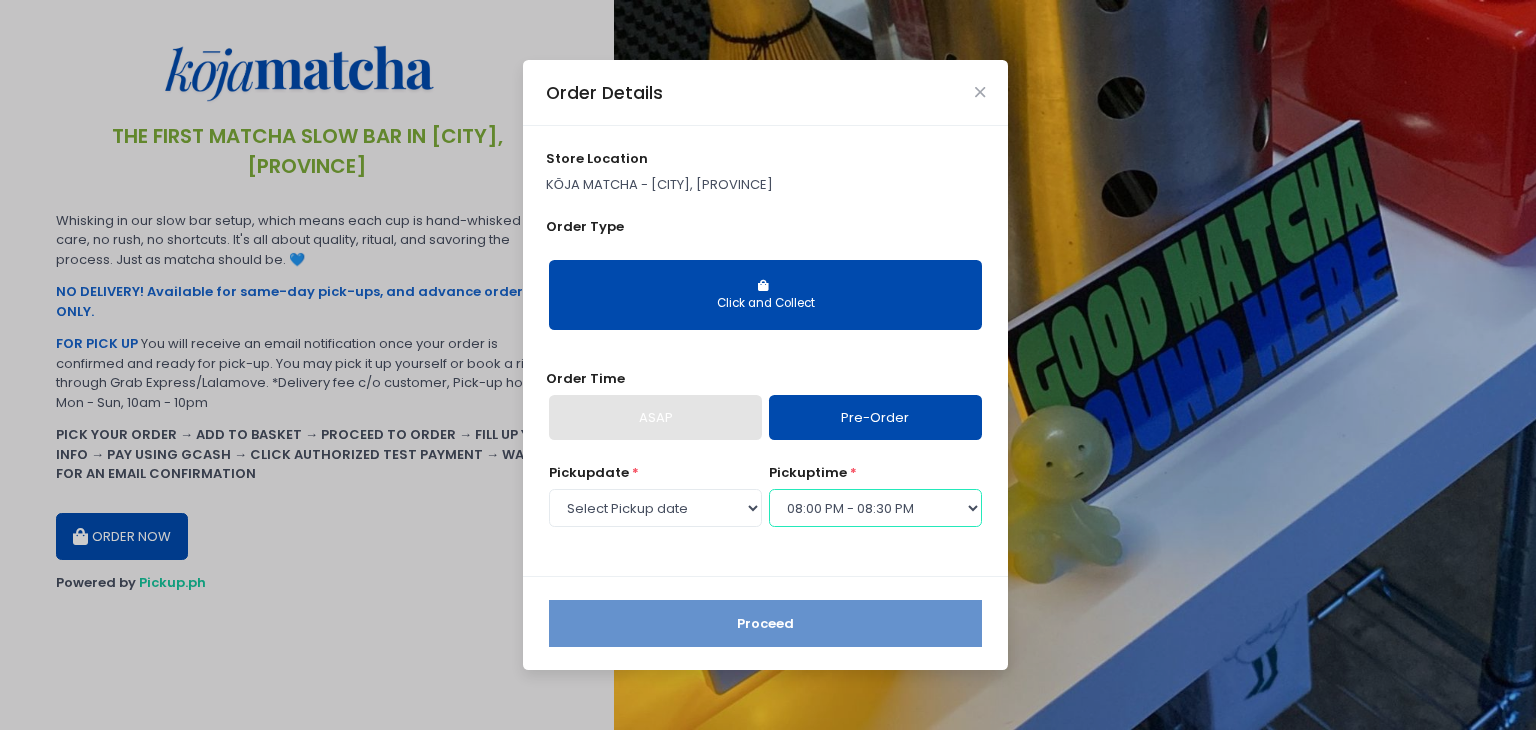 click on "Select pickup time 10:00 AM - 10:30 AM 10:30 AM - 11:00 AM 11:00 AM - 11:30 AM 11:30 AM - 12:00 PM 12:00 PM - 12:30 PM 12:30 PM - 01:00 PM 01:00 PM - 01:30 PM 01:30 PM - 02:00 PM 02:00 PM - 02:30 PM 02:30 PM - 03:00 PM 03:00 PM - 03:30 PM 03:30 PM - 04:00 PM 04:00 PM - 04:30 PM 04:30 PM - 05:00 PM 05:00 PM - 05:30 PM 05:30 PM - 06:00 PM 06:00 PM - 06:30 PM 06:30 PM - 07:00 PM 07:00 PM - 07:30 PM 07:30 PM - 08:00 PM 08:00 PM - 08:30 PM 08:30 PM - 09:00 PM 09:00 PM - 09:30 PM 09:30 PM - 10:00 PM 10:00 PM - 10:30 PM 10:30 PM - 11:00 PM" at bounding box center [875, 508] 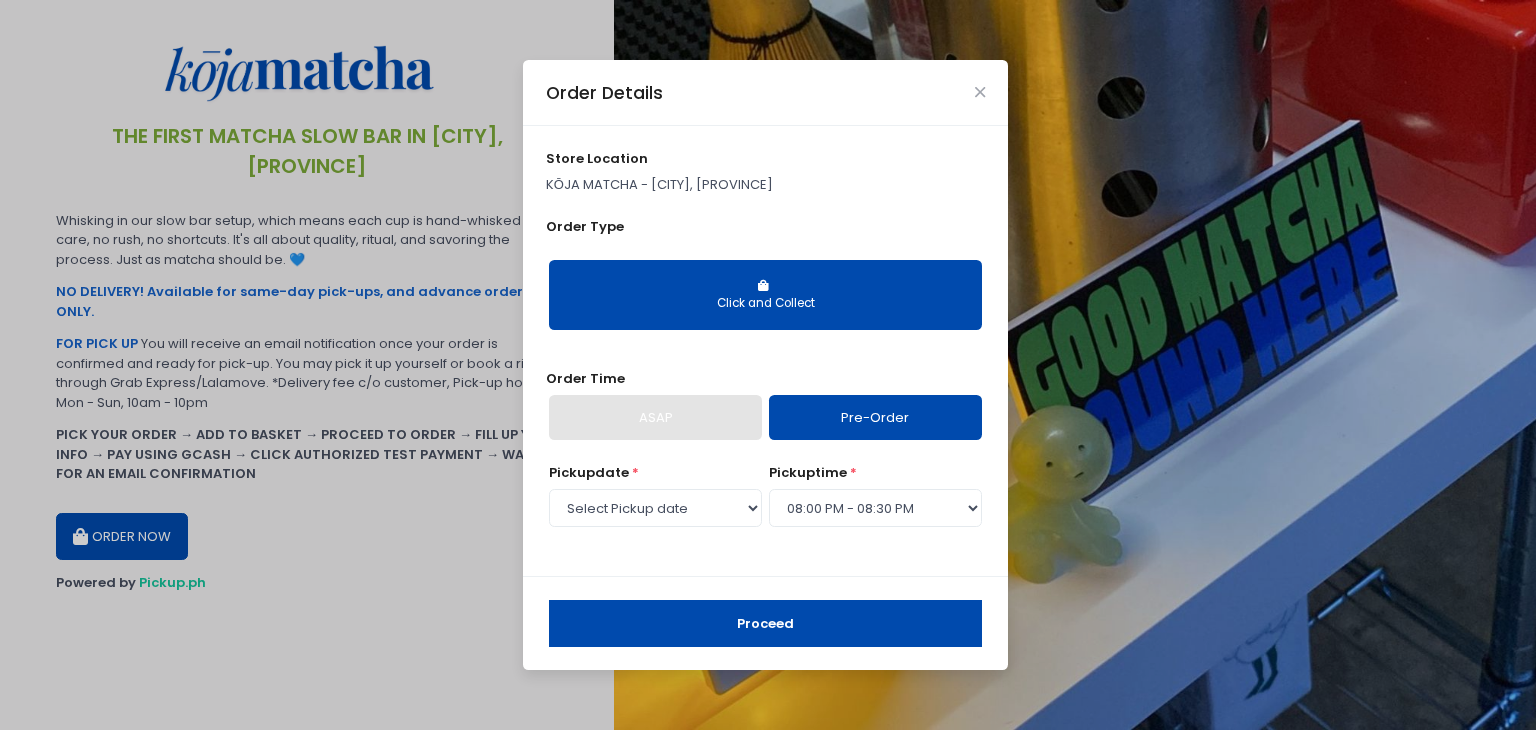 click on "Proceed" at bounding box center [765, 624] 